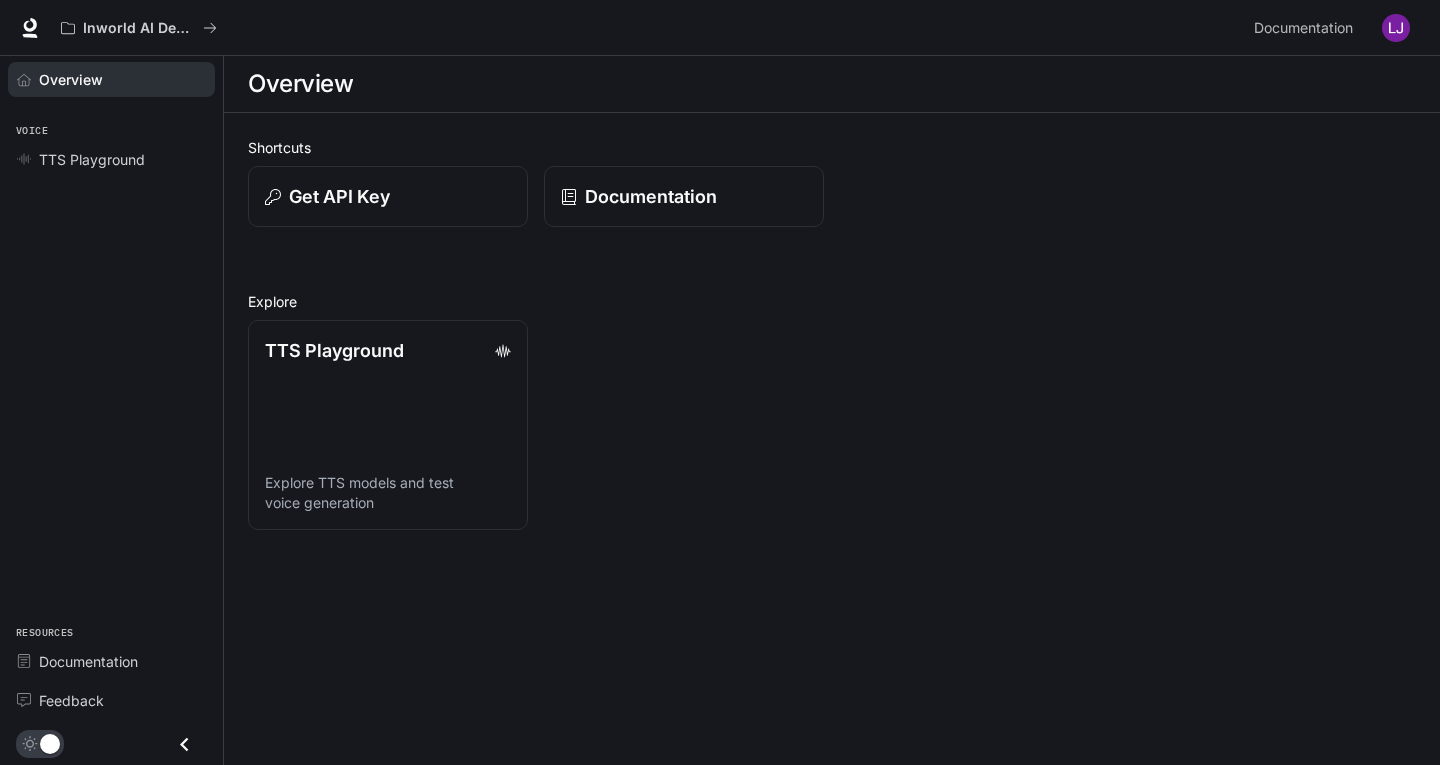 scroll, scrollTop: 0, scrollLeft: 0, axis: both 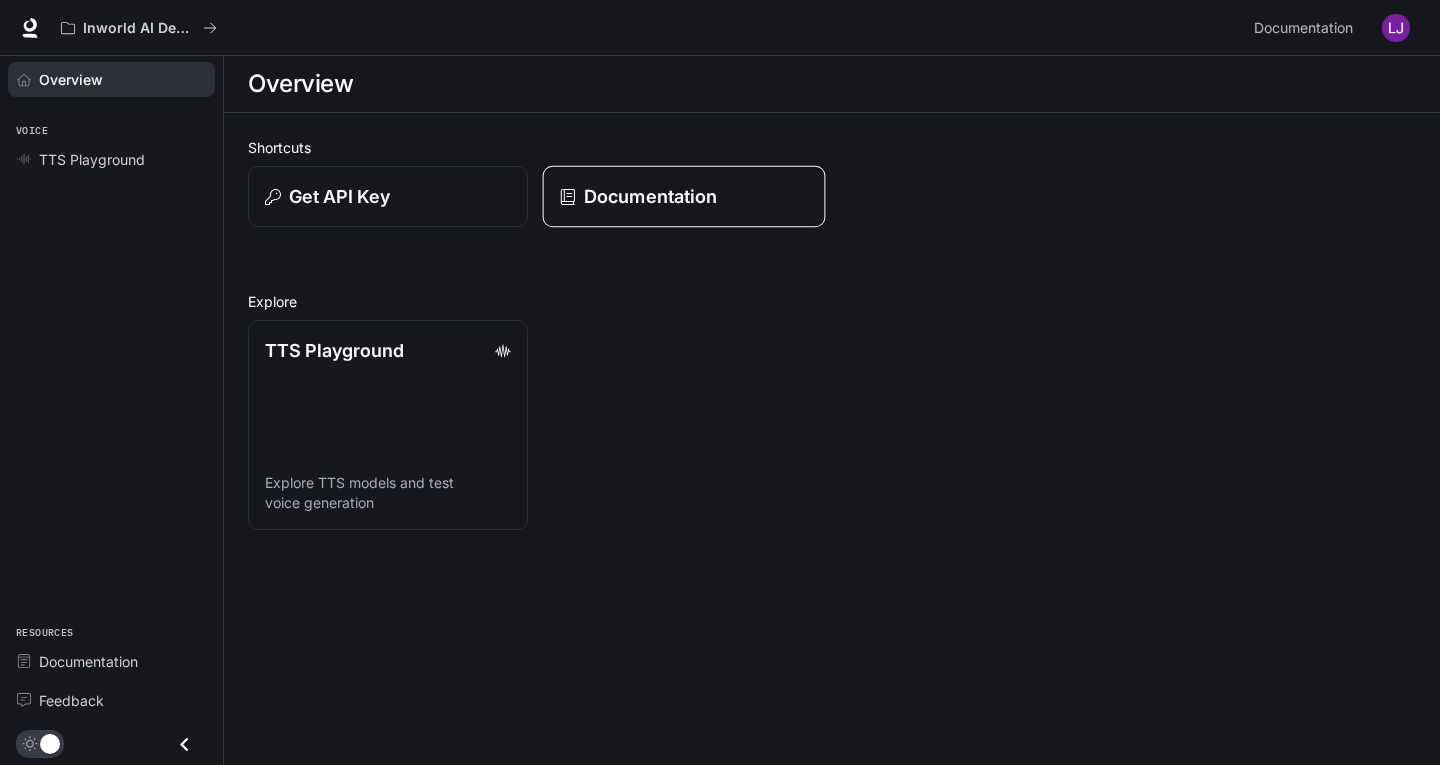 click on "Documentation" at bounding box center [650, 196] 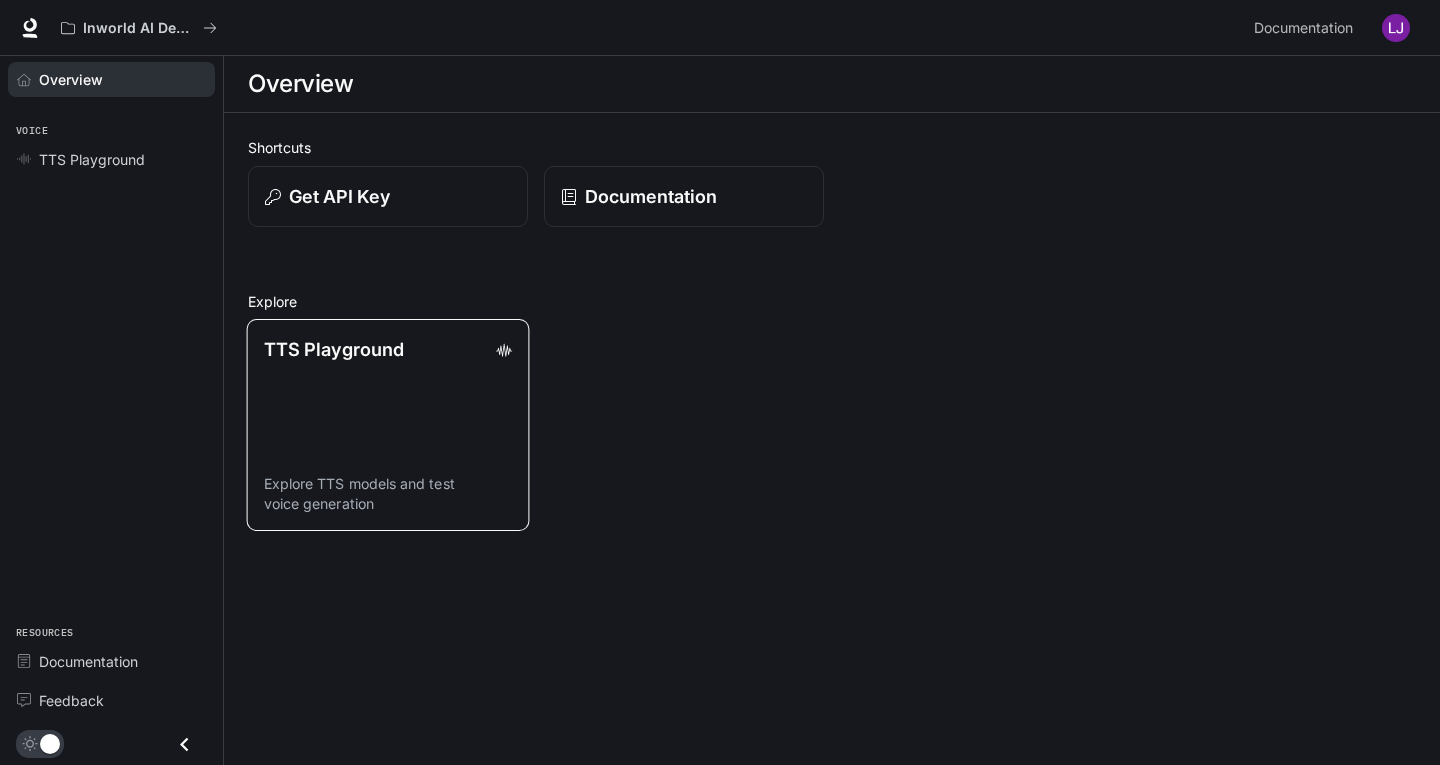 click on "TTS Playground Explore TTS models and test voice generation" at bounding box center [388, 425] 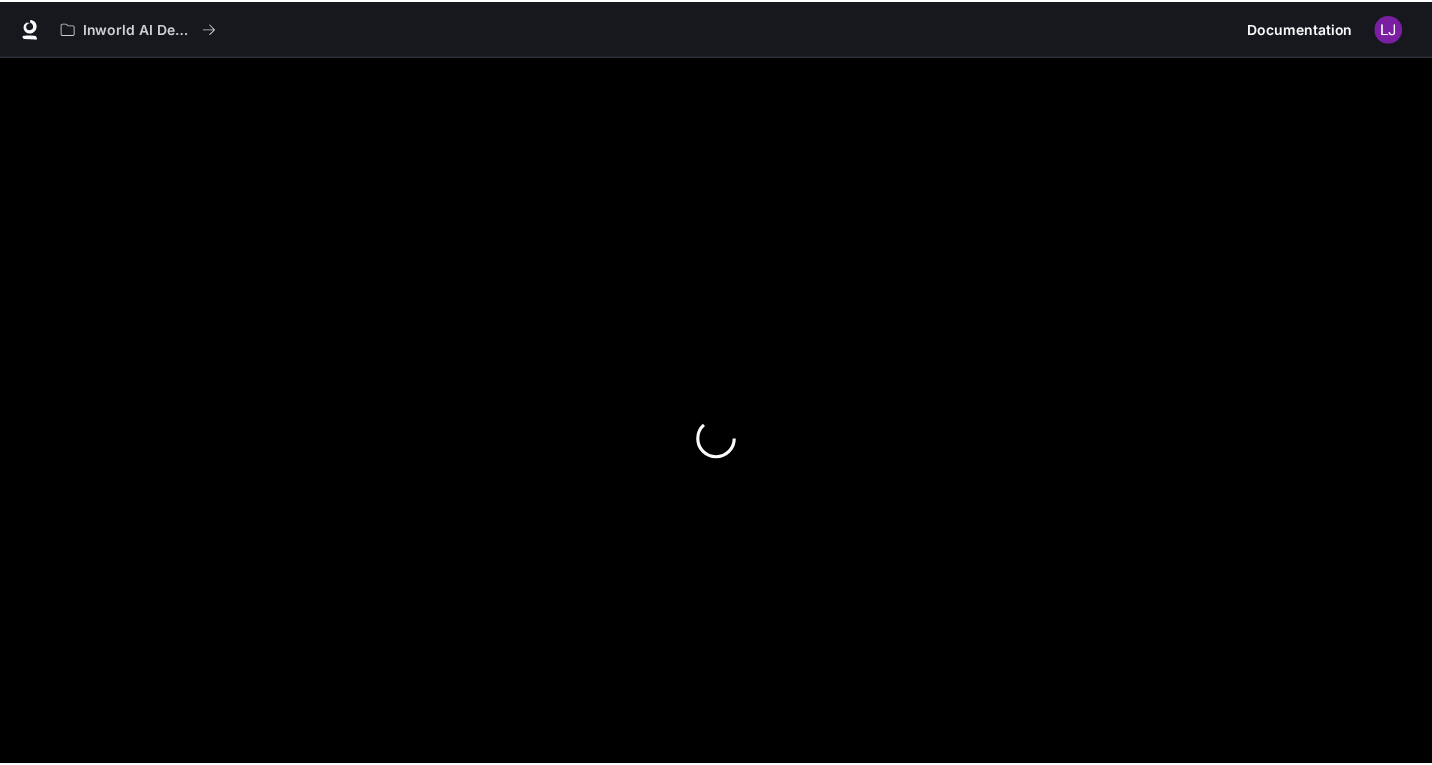 scroll, scrollTop: 0, scrollLeft: 0, axis: both 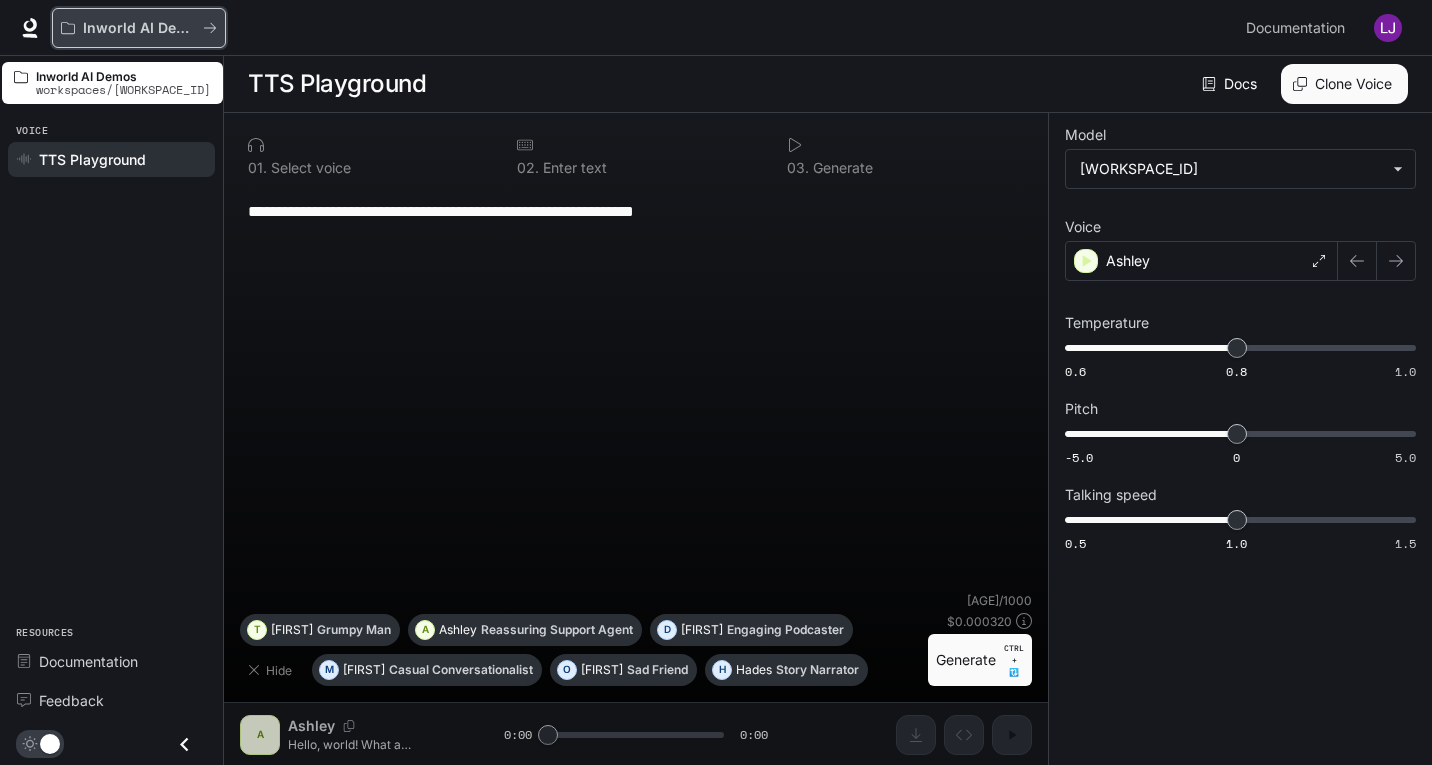 click on "Inworld AI Demos" at bounding box center (139, 28) 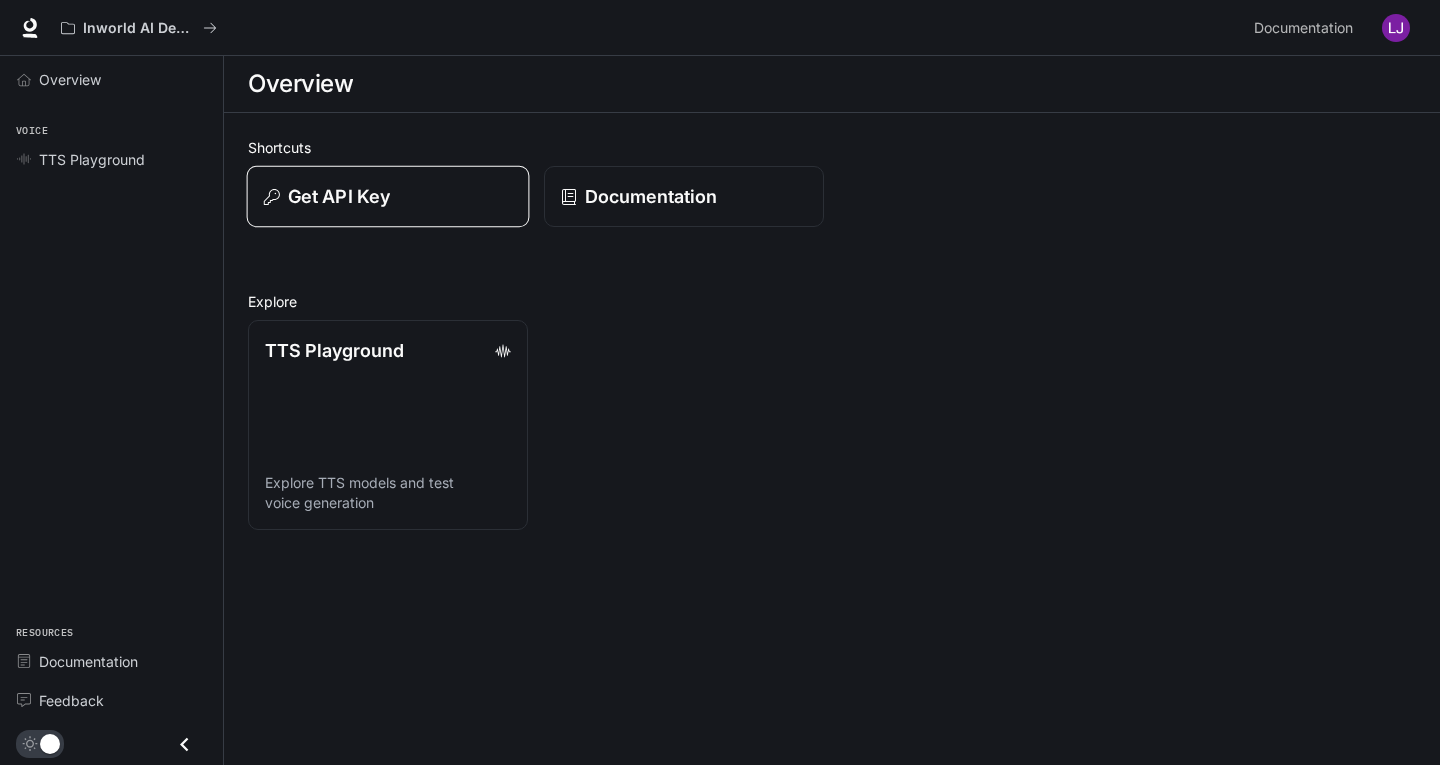 click on "Get API Key" at bounding box center [388, 196] 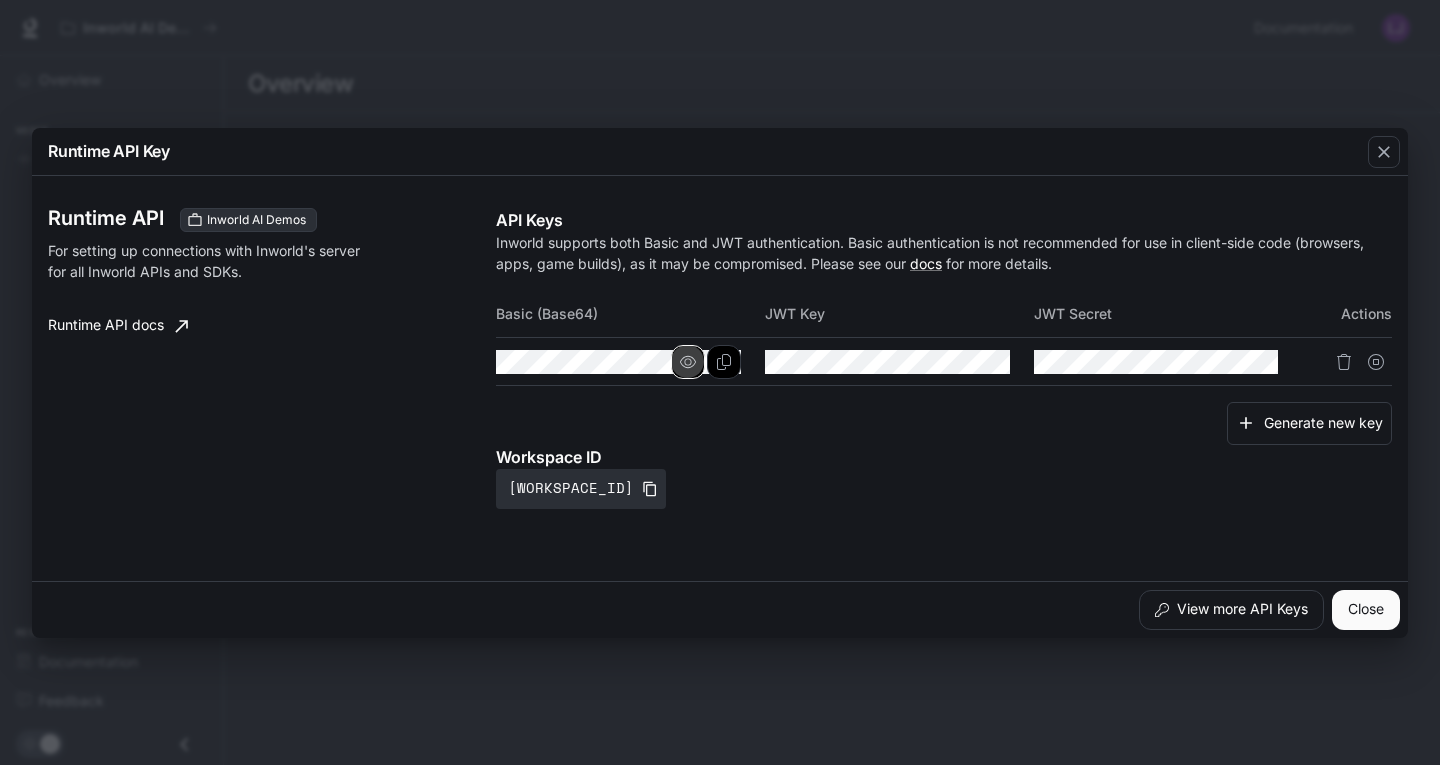 click at bounding box center (688, 362) 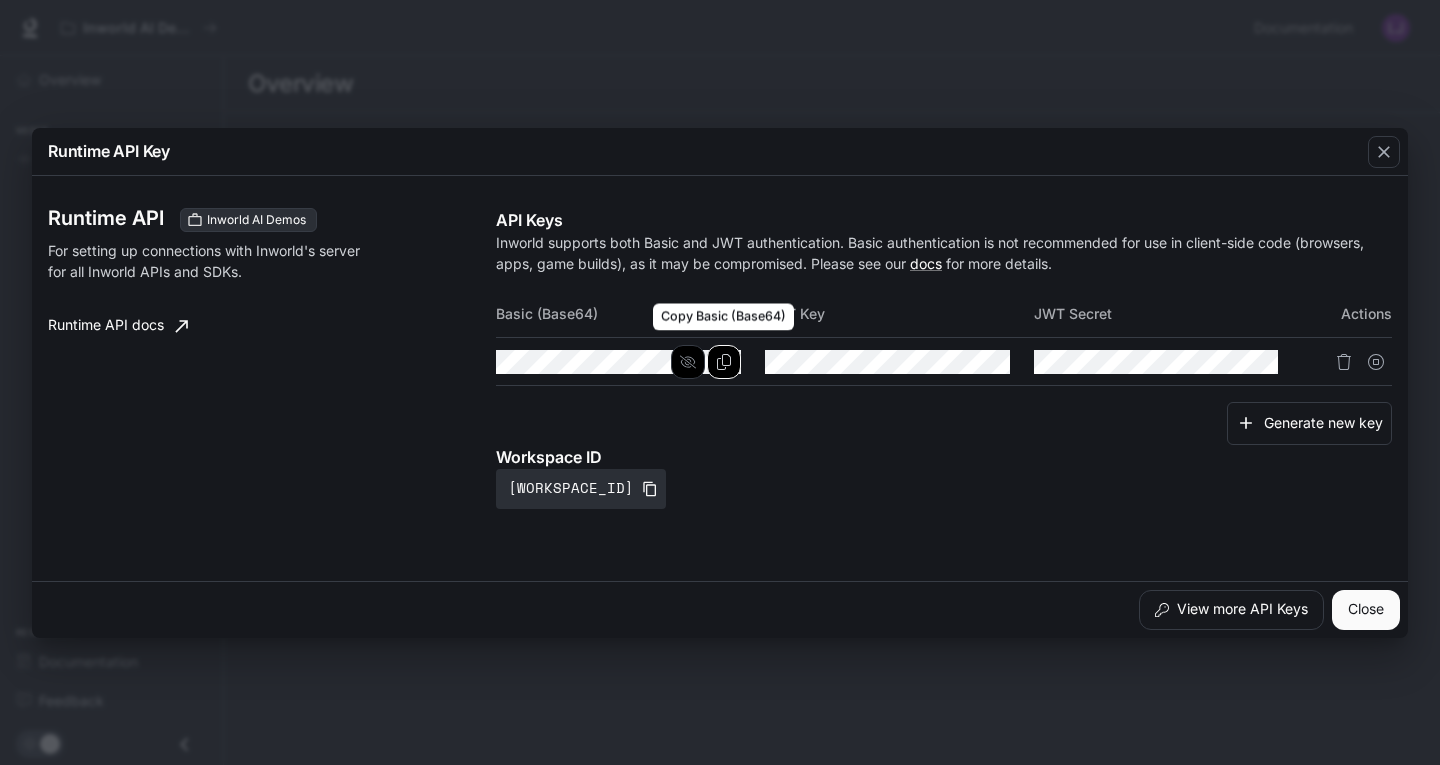 click at bounding box center [724, 362] 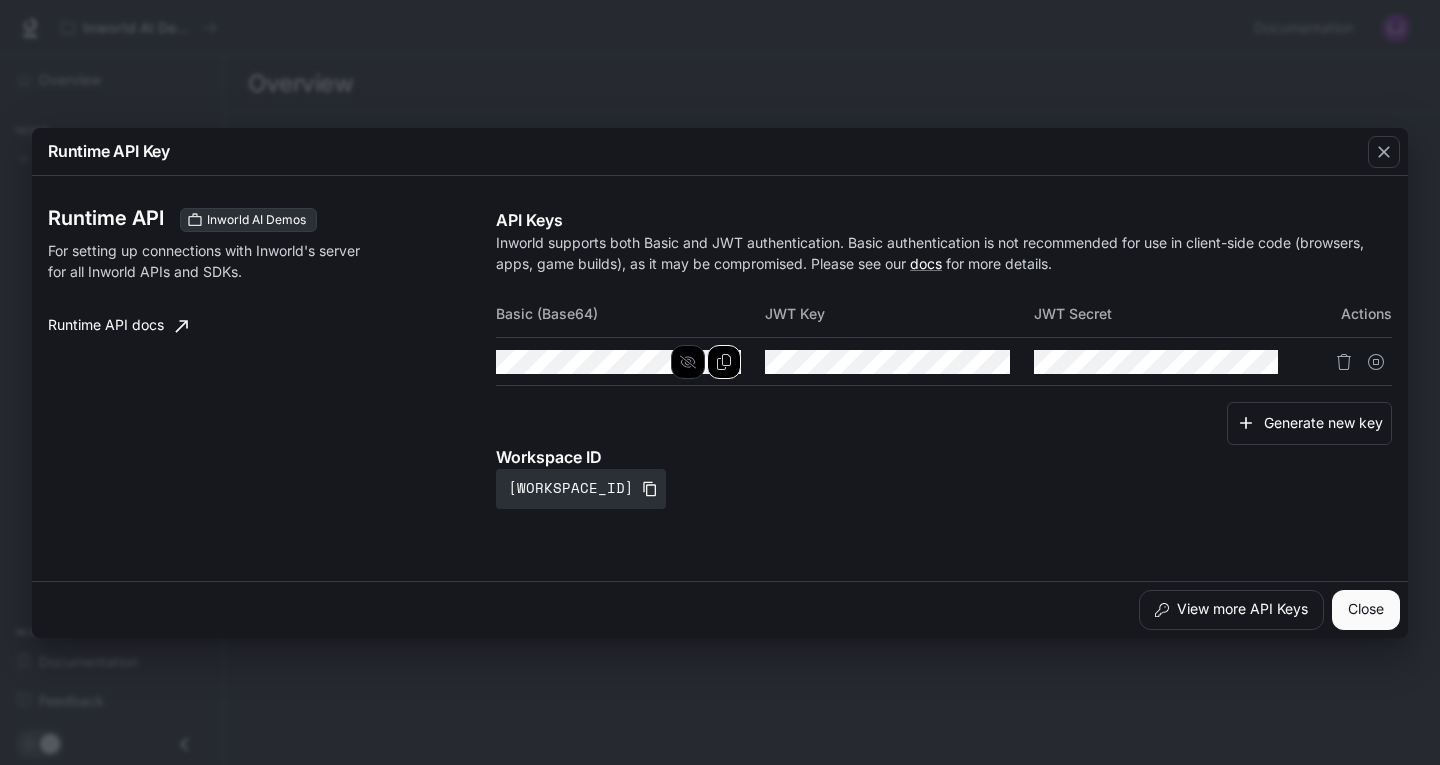 click on "Workspace ID" at bounding box center (944, 457) 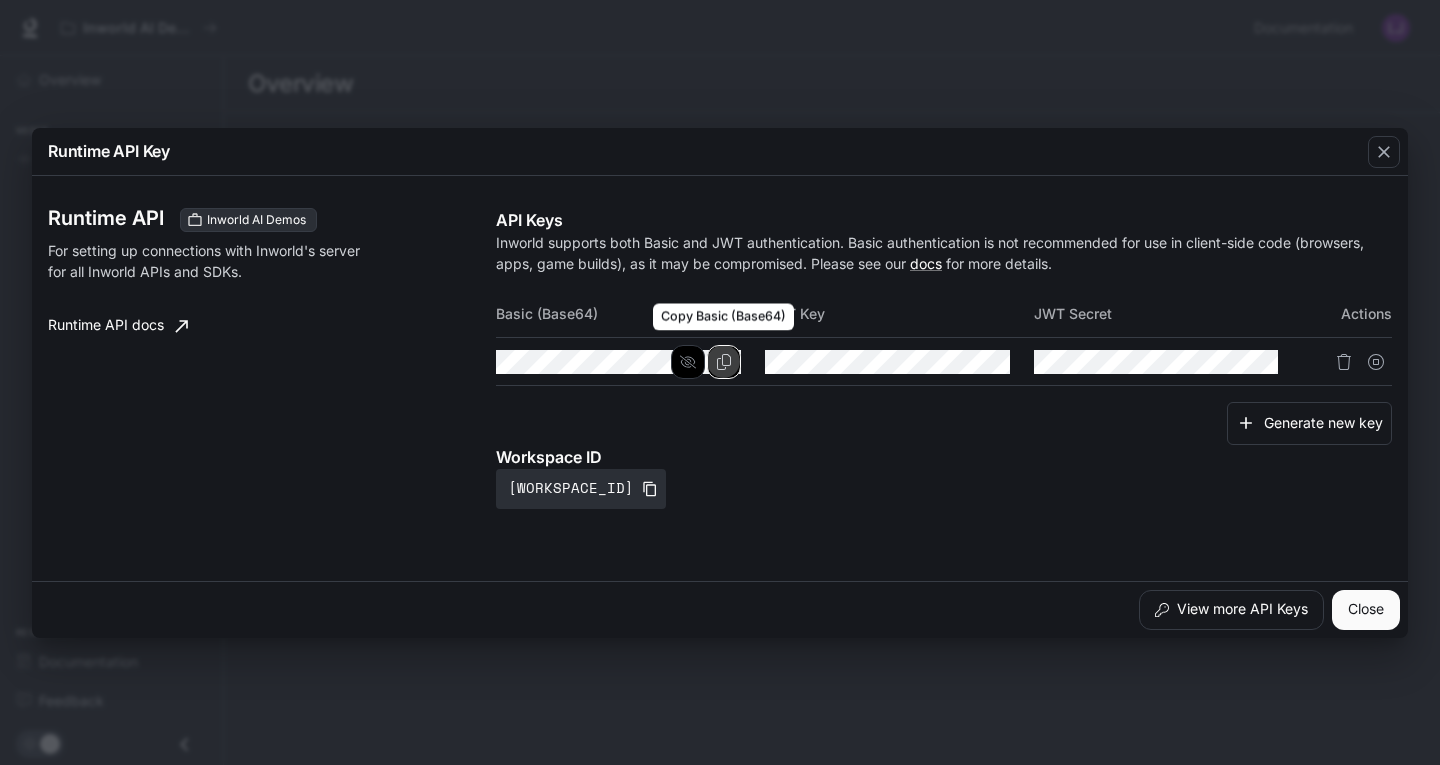 click at bounding box center [724, 362] 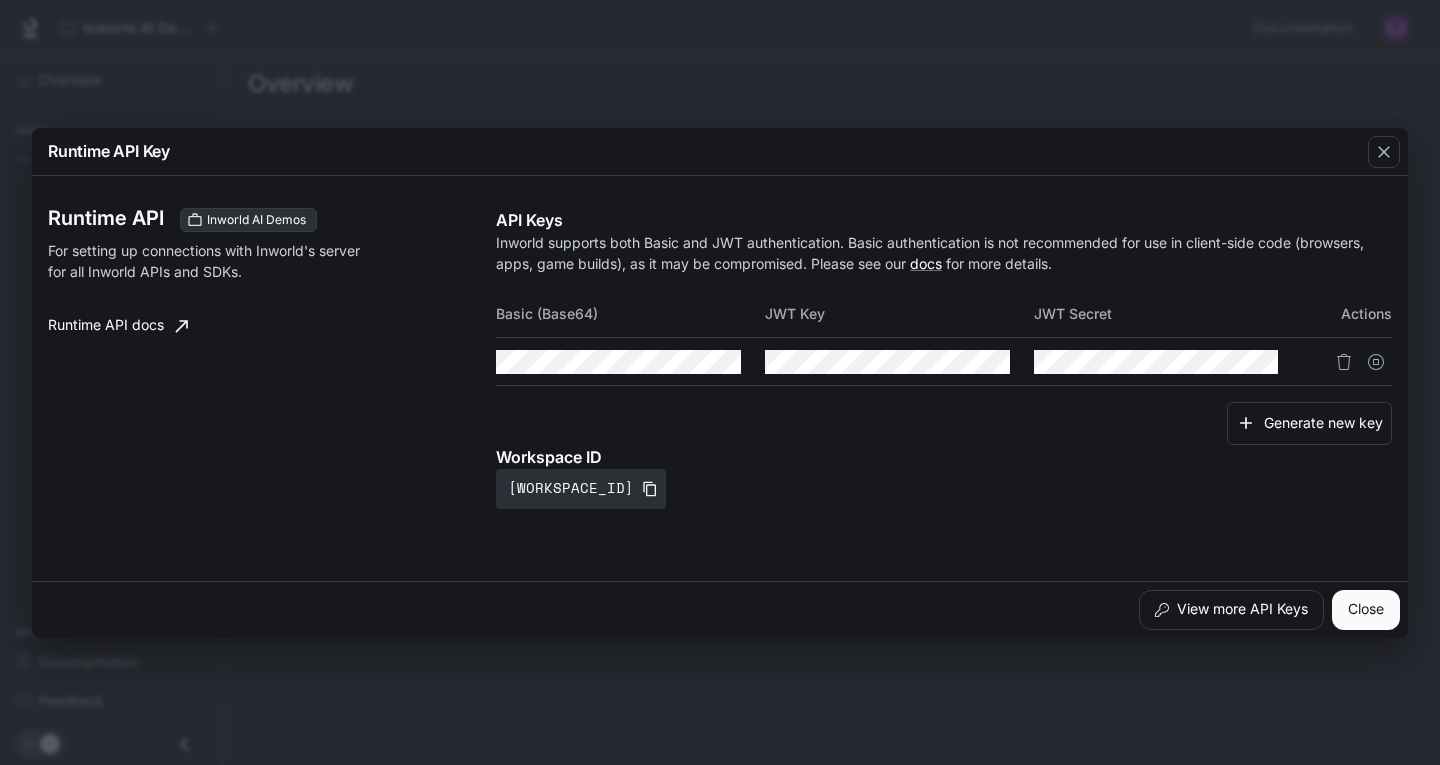 click on "Workspace ID" at bounding box center [944, 457] 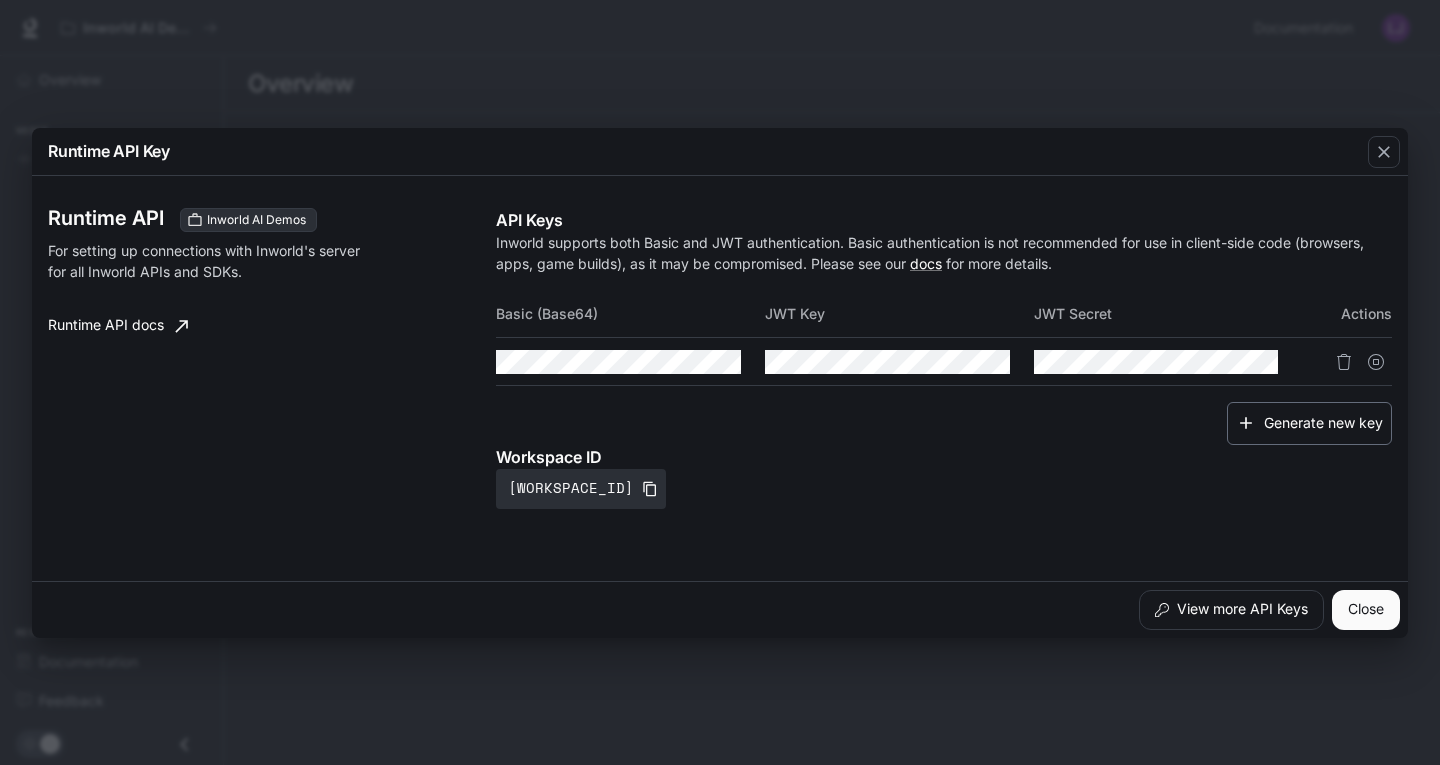 click on "Generate new key" at bounding box center [1309, 423] 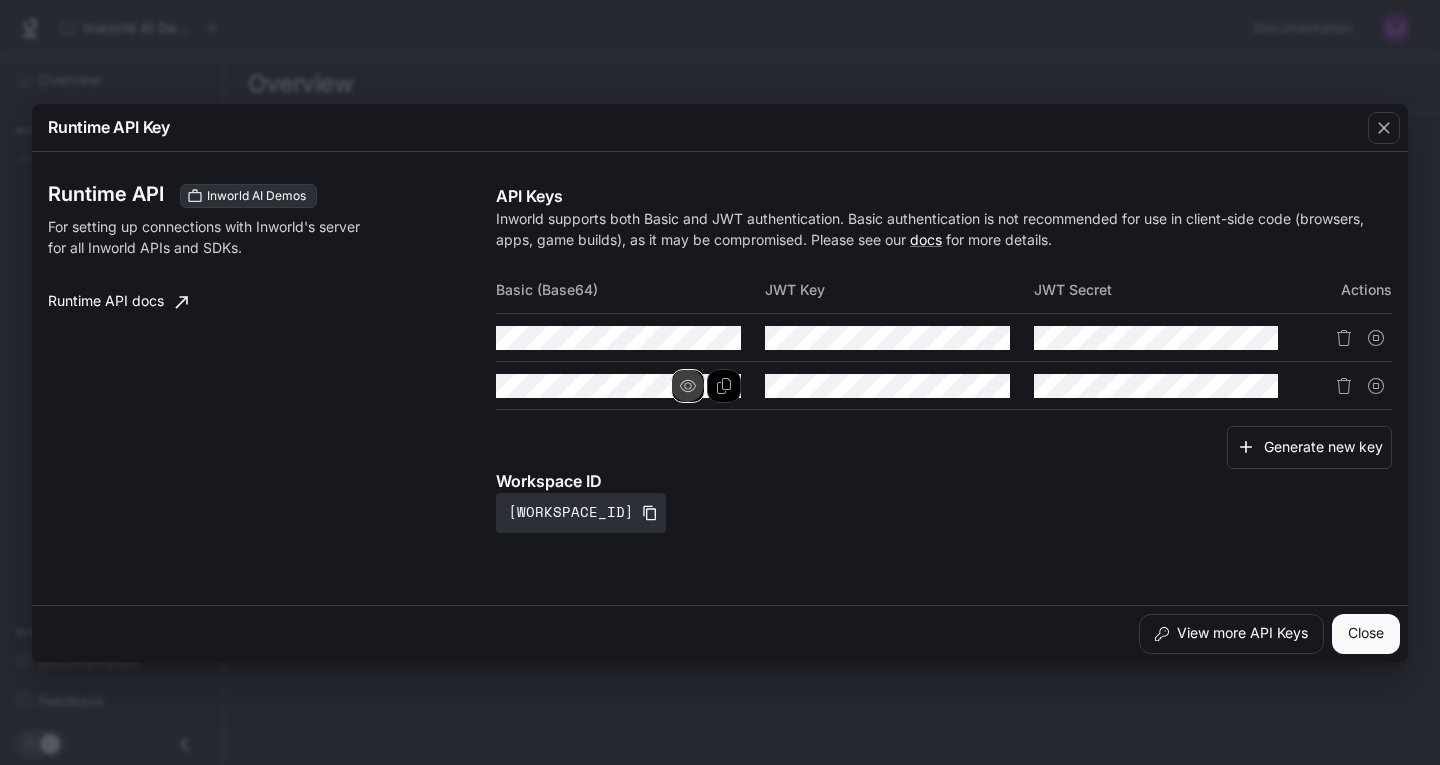 click at bounding box center [0, 0] 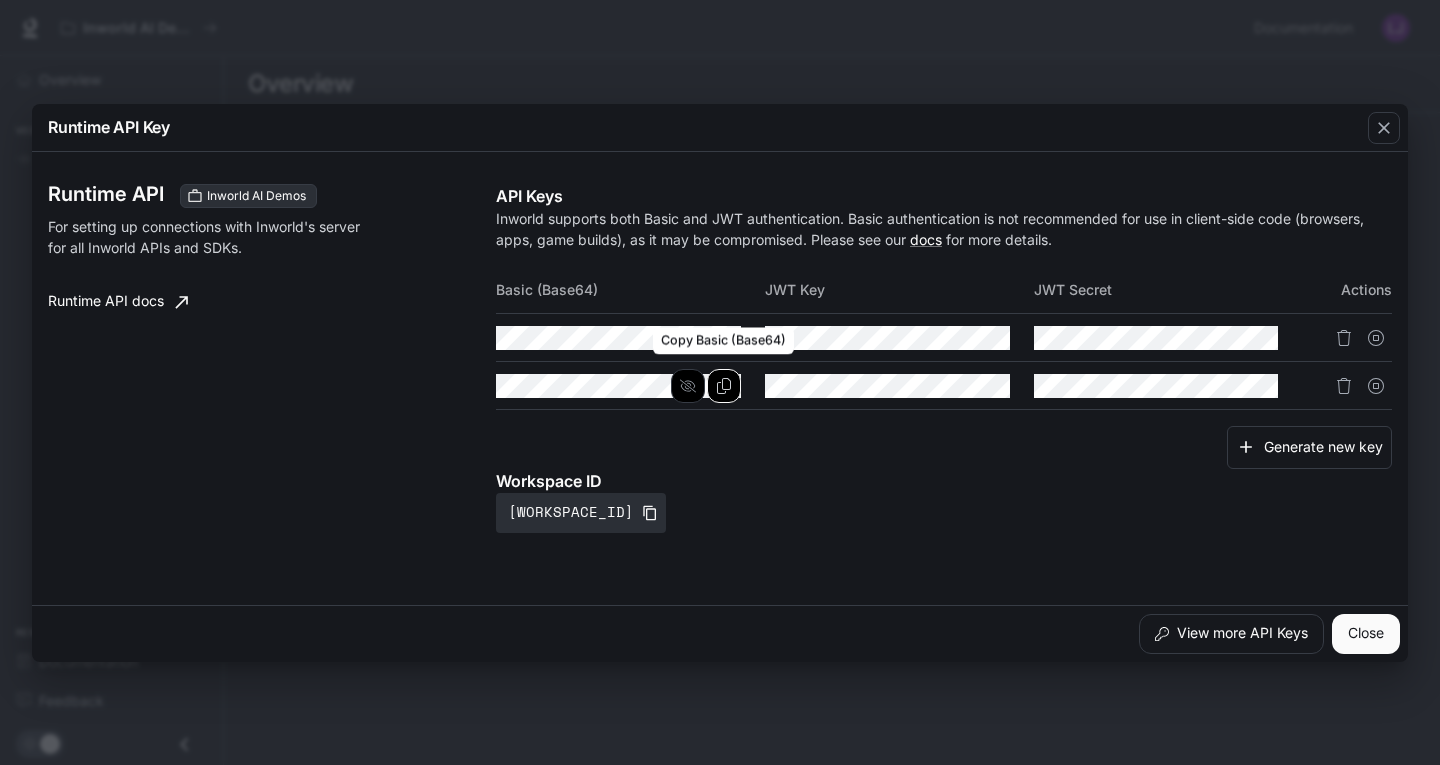 click at bounding box center (0, 0) 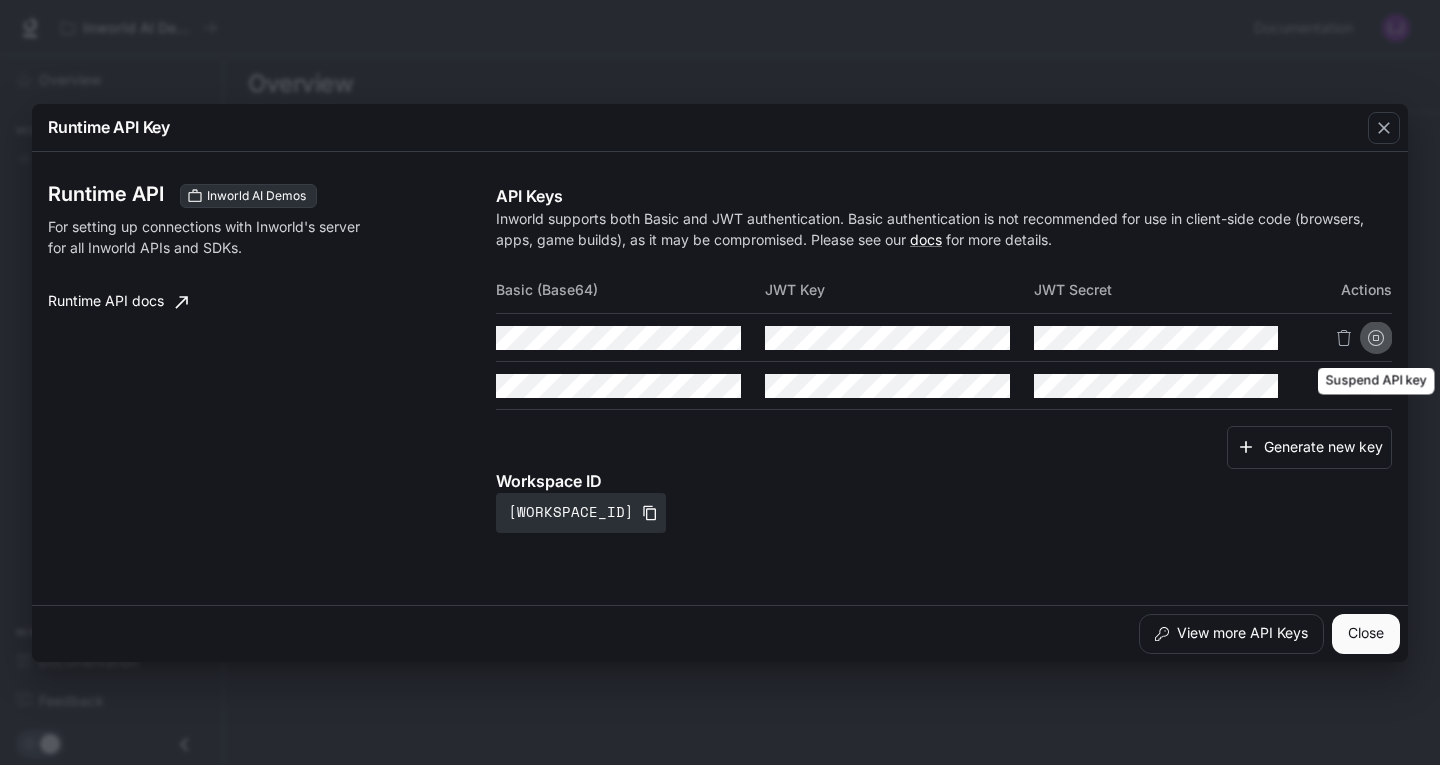 click at bounding box center (1376, 338) 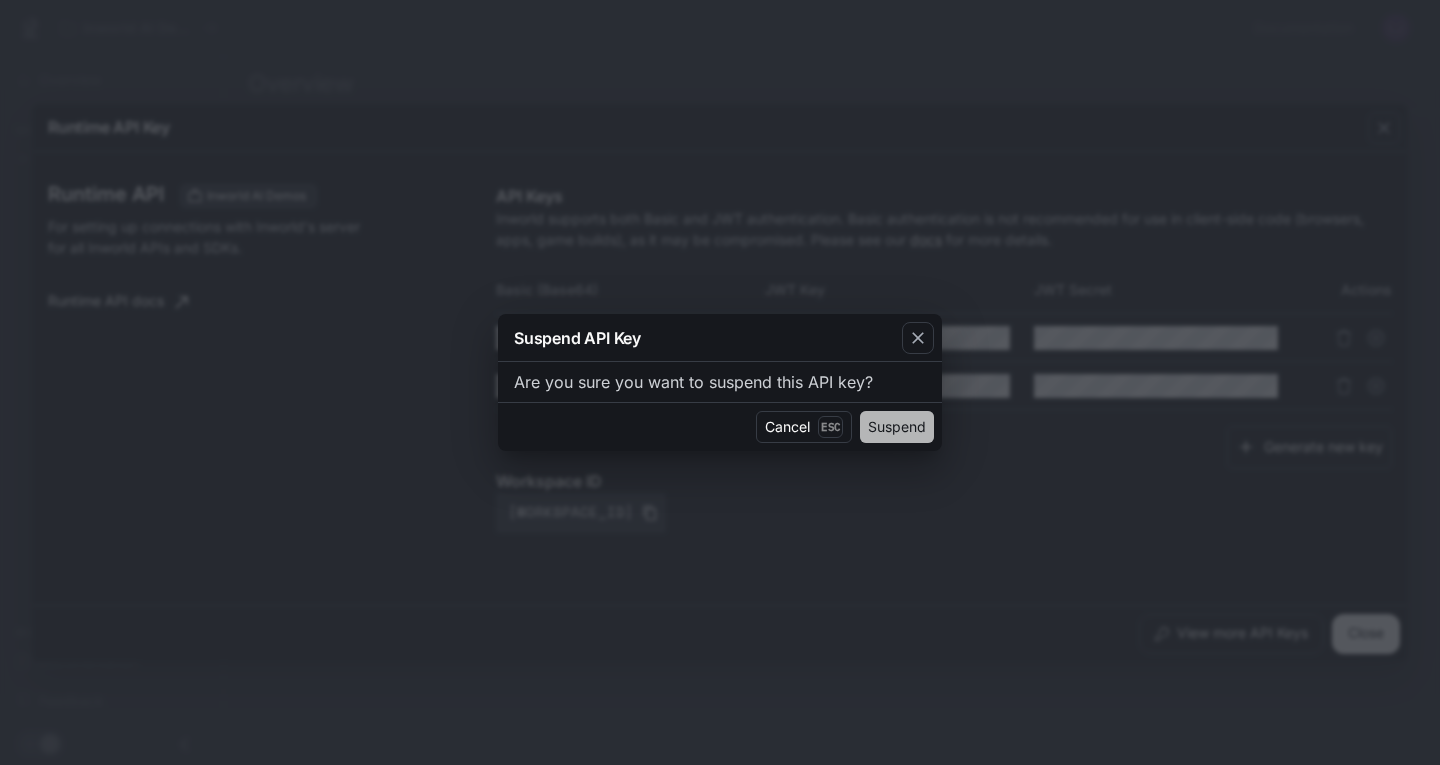 click on "Suspend" at bounding box center (897, 427) 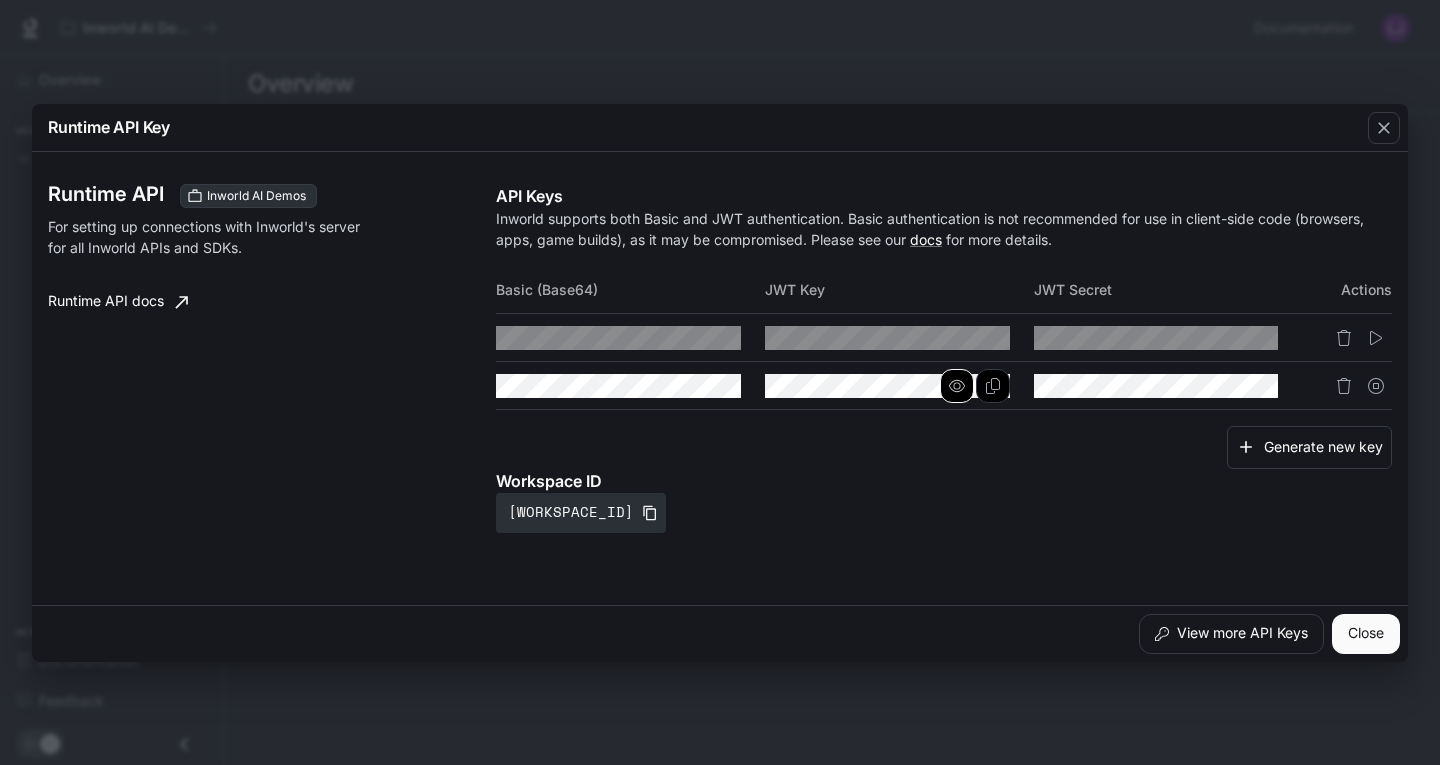 click at bounding box center (0, 0) 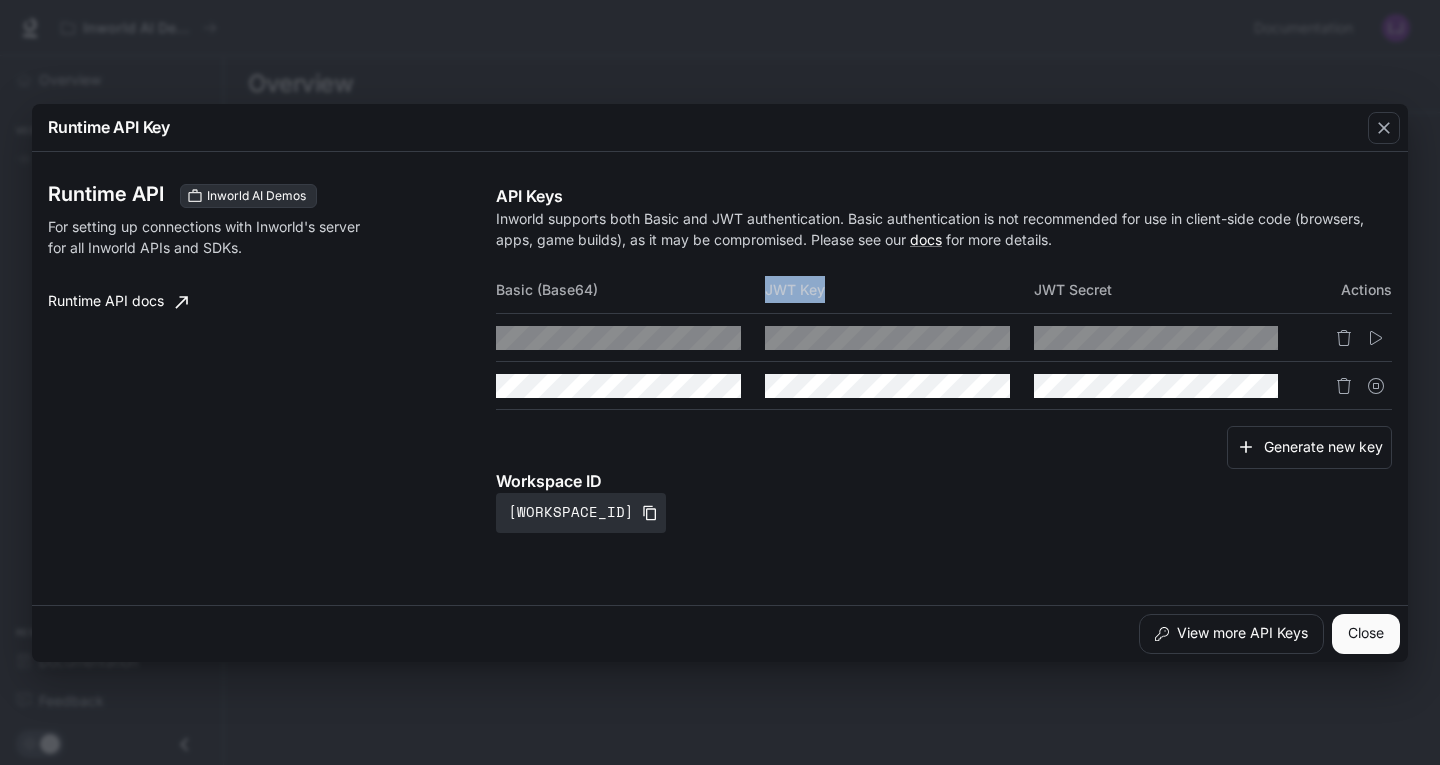 drag, startPoint x: 763, startPoint y: 290, endPoint x: 836, endPoint y: 290, distance: 73 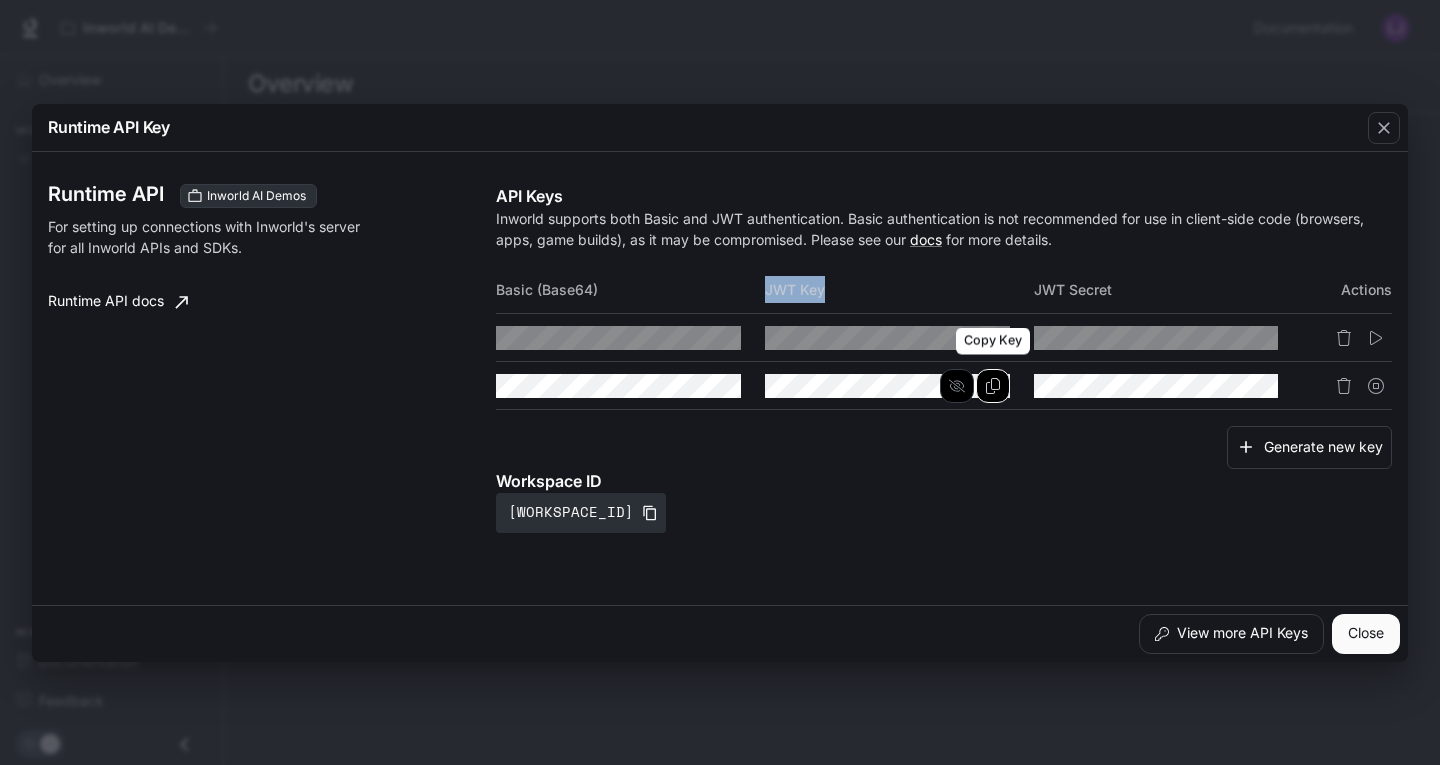 click at bounding box center (993, 386) 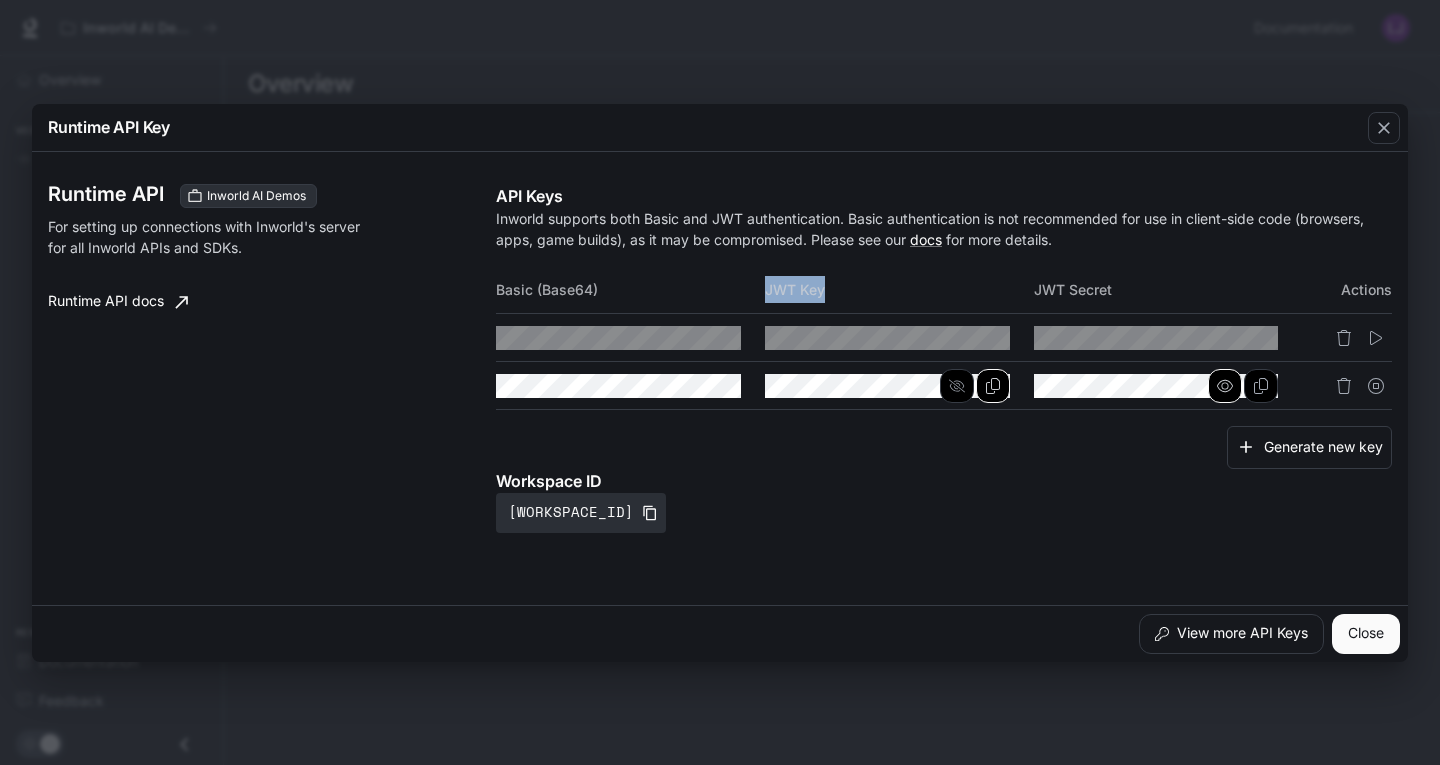 click at bounding box center [0, 0] 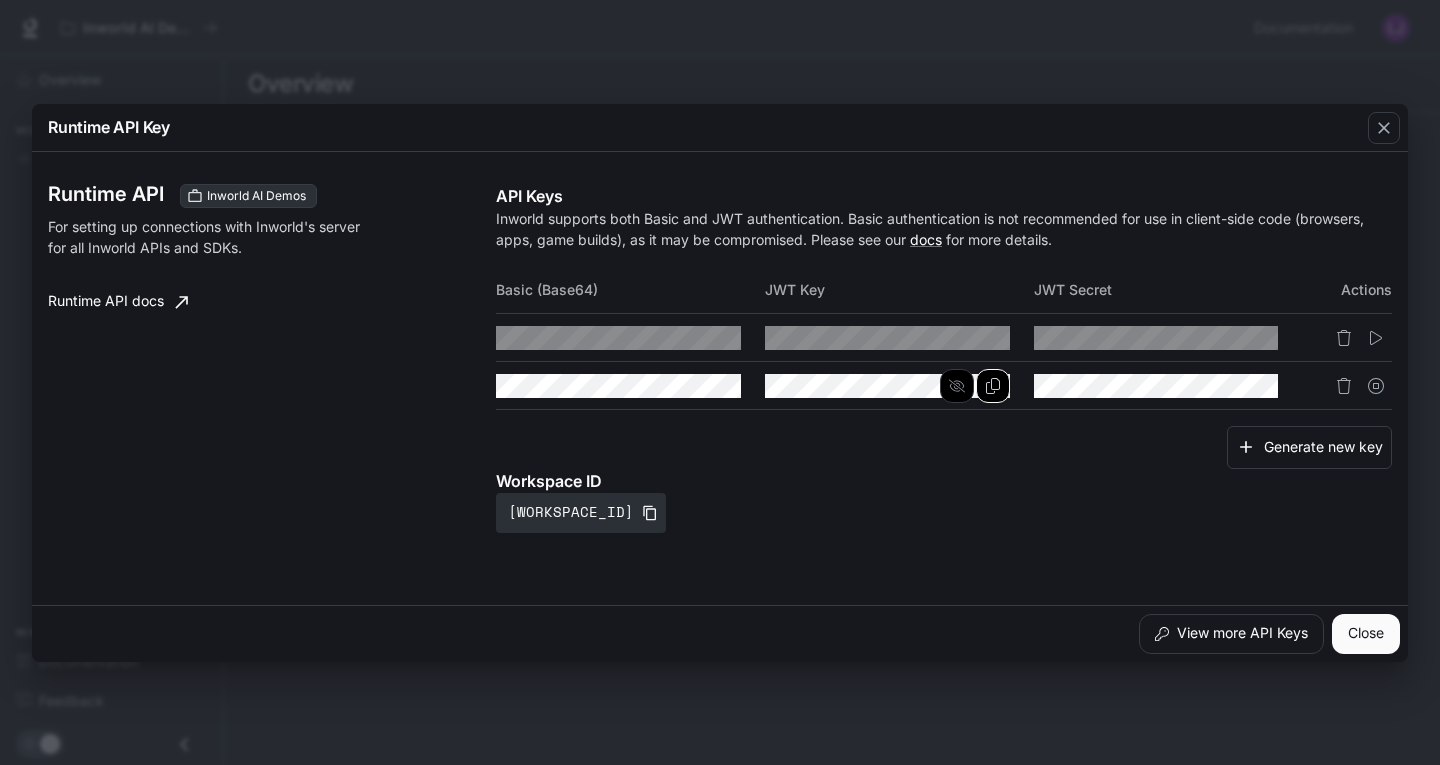 click on "JWT Secret" at bounding box center (1168, 290) 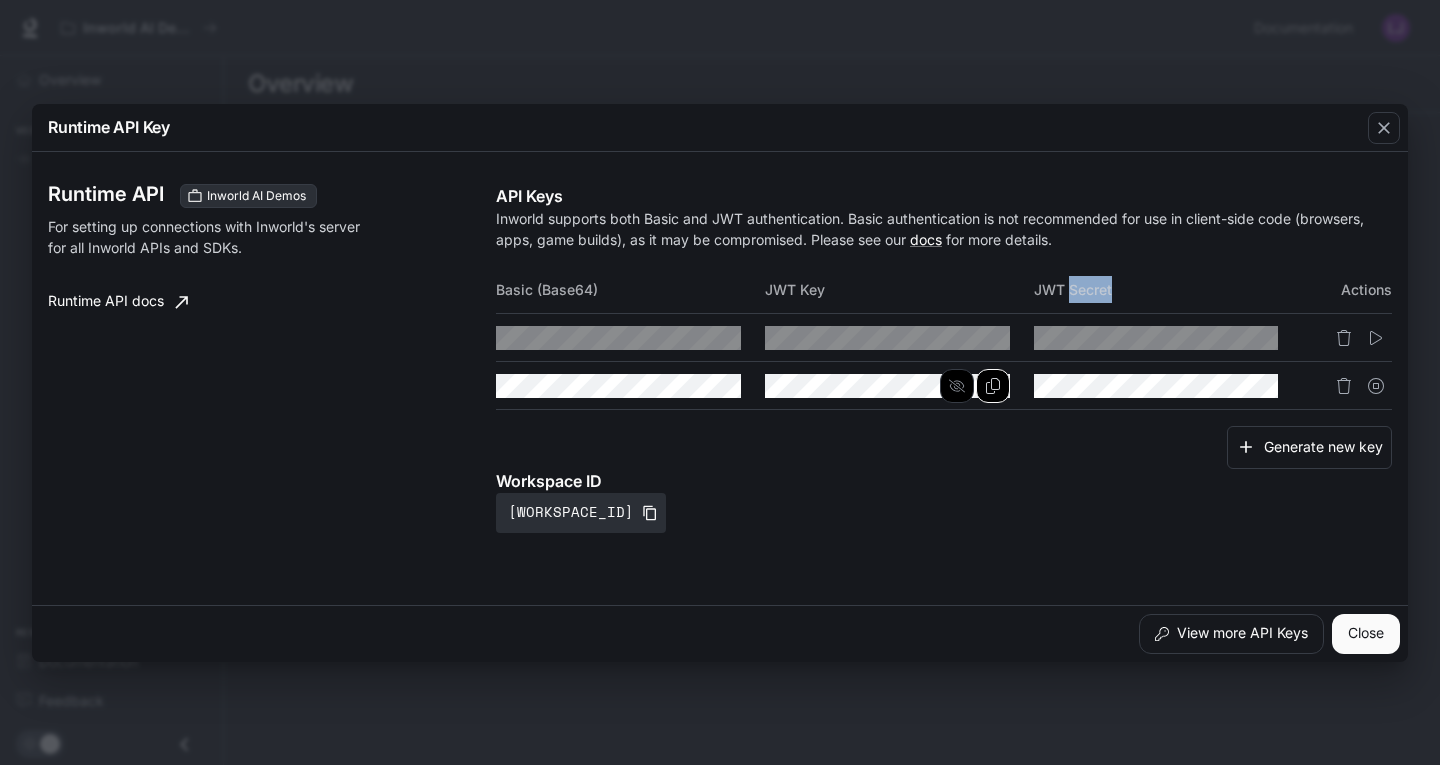 click on "JWT Secret" at bounding box center (1168, 290) 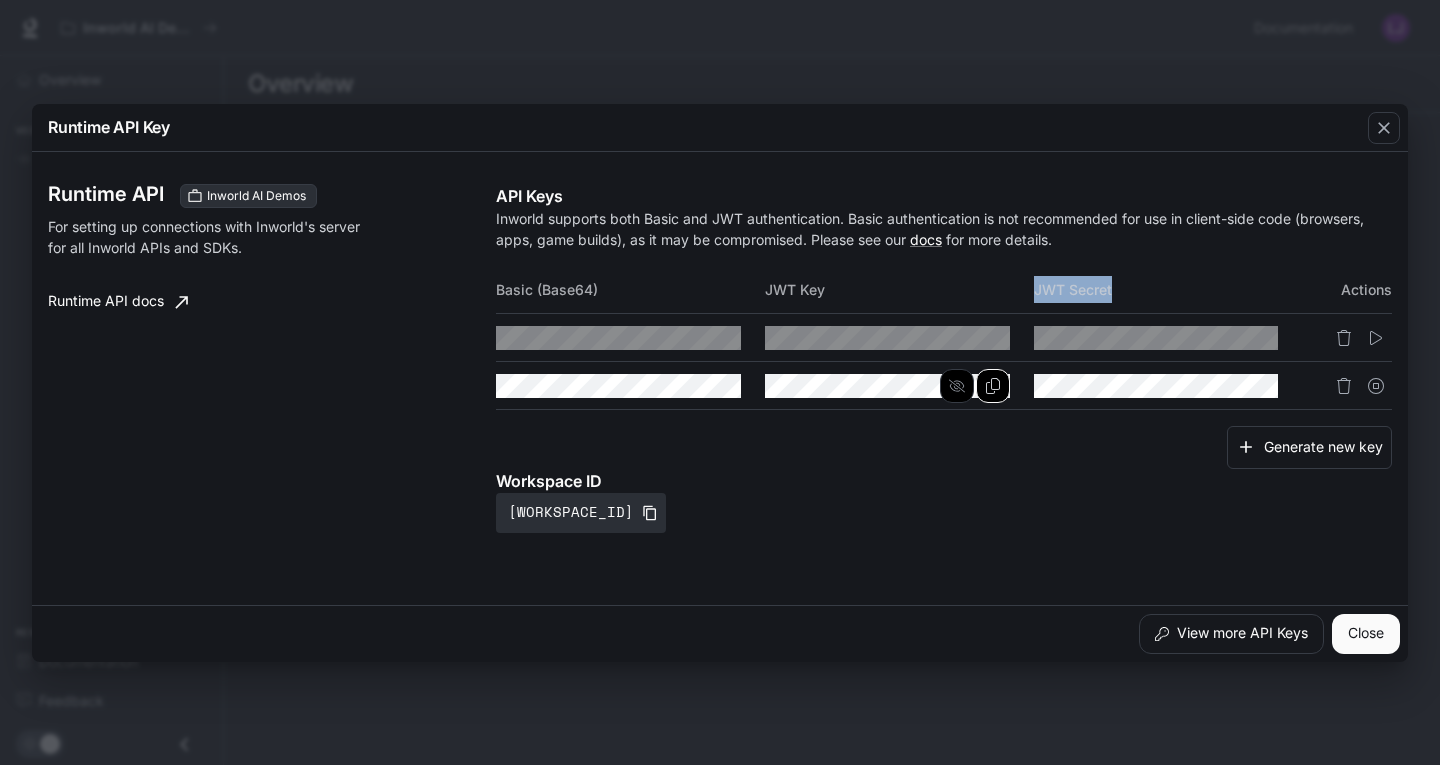 drag, startPoint x: 1137, startPoint y: 287, endPoint x: 1034, endPoint y: 287, distance: 103 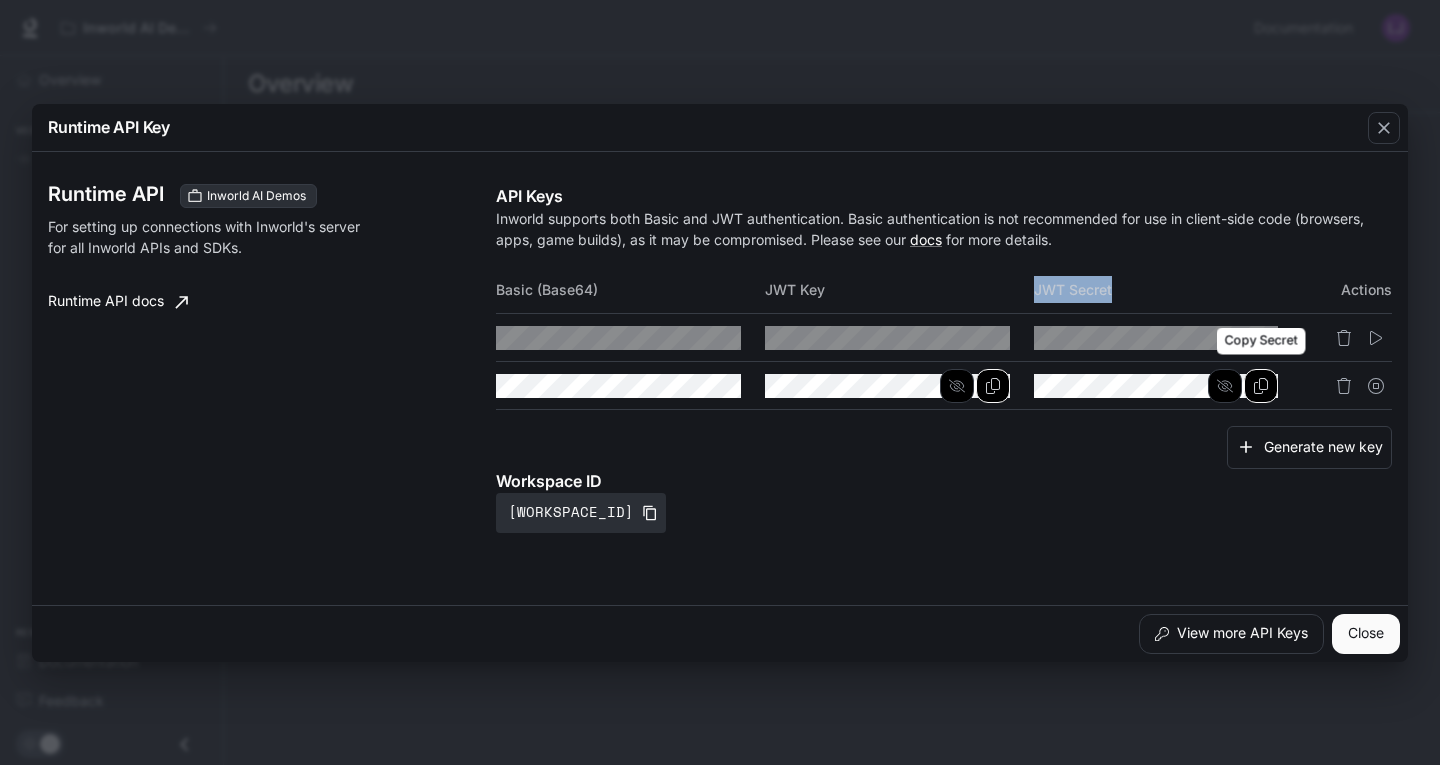 click at bounding box center (1261, 386) 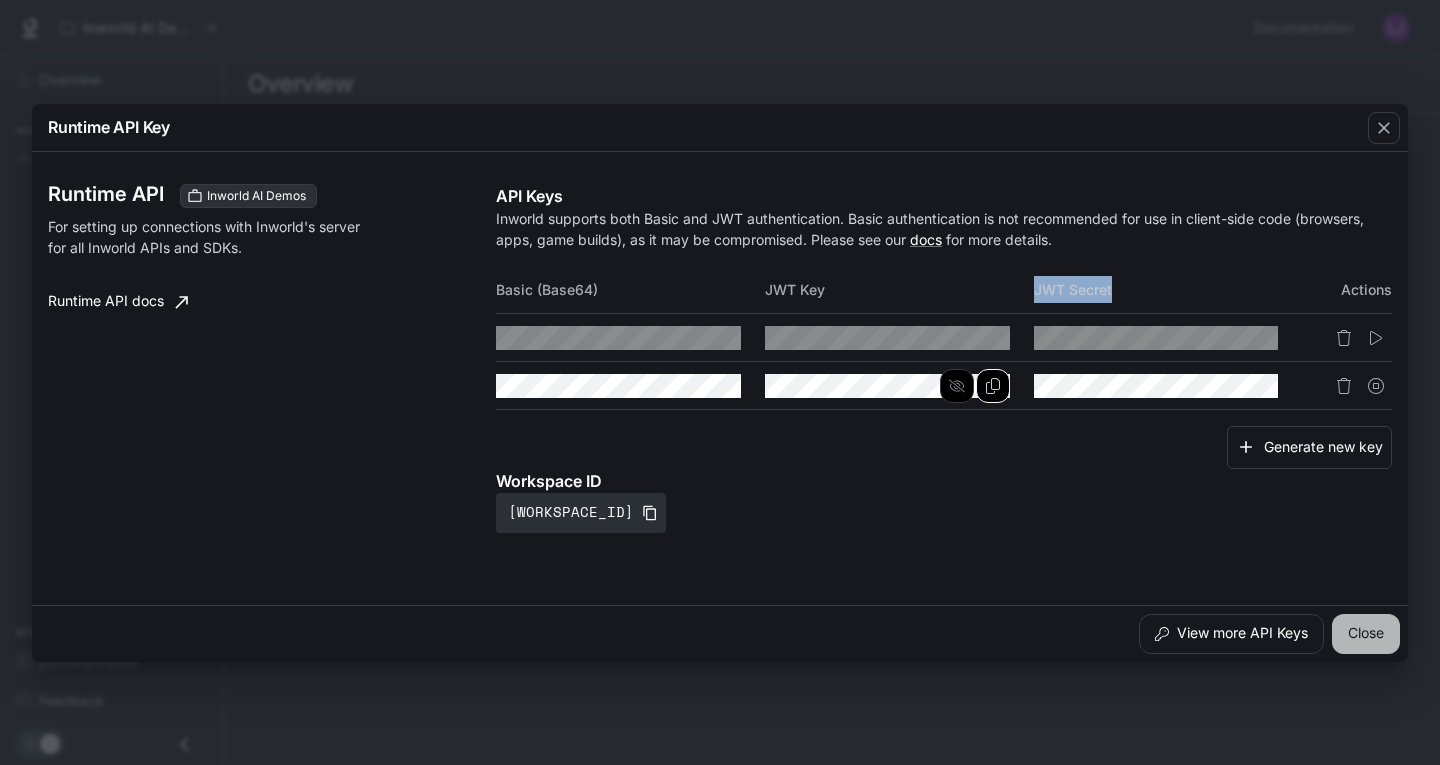 click on "Close" at bounding box center (1366, 634) 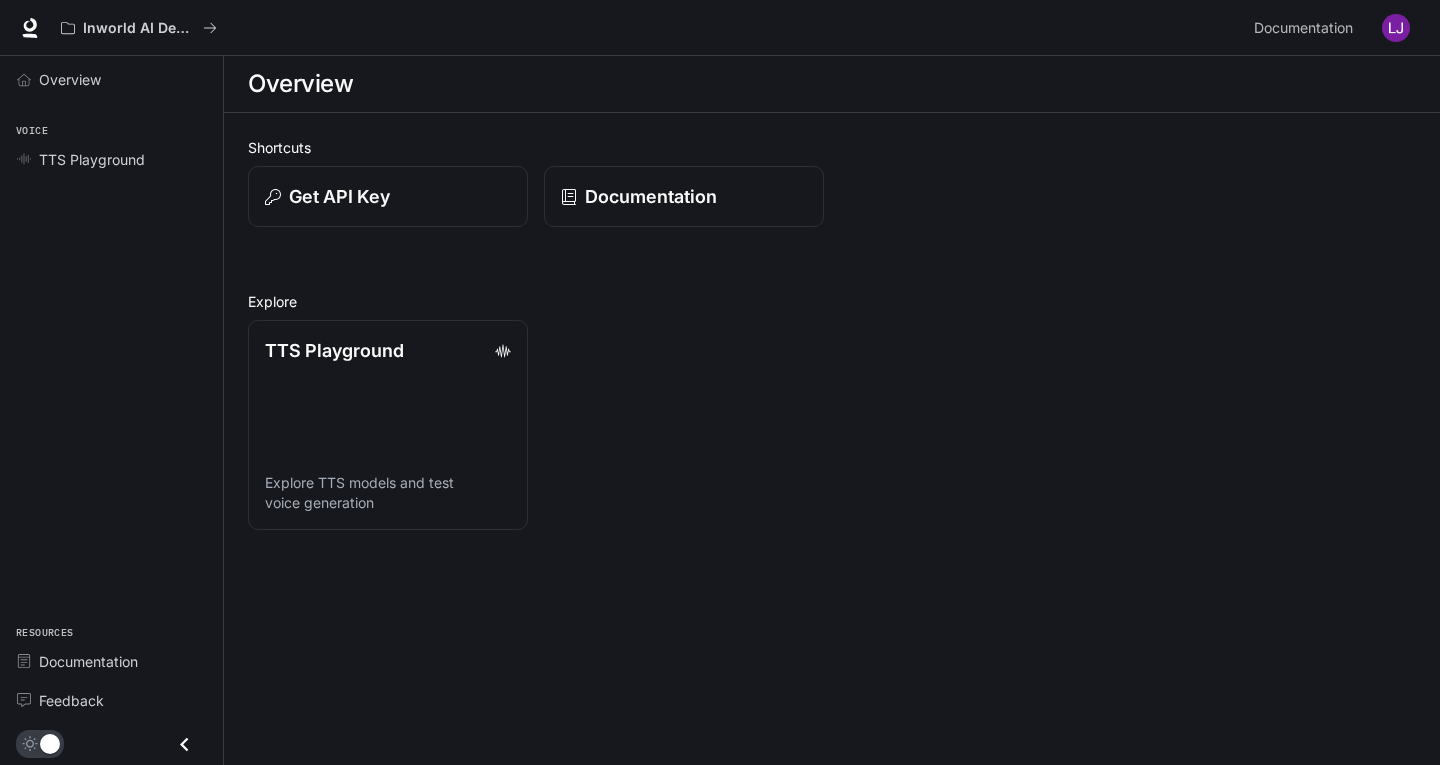 click on "Shortcuts Get API Key Documentation Explore TTS Playground Explore TTS models and test voice generation" at bounding box center [832, 333] 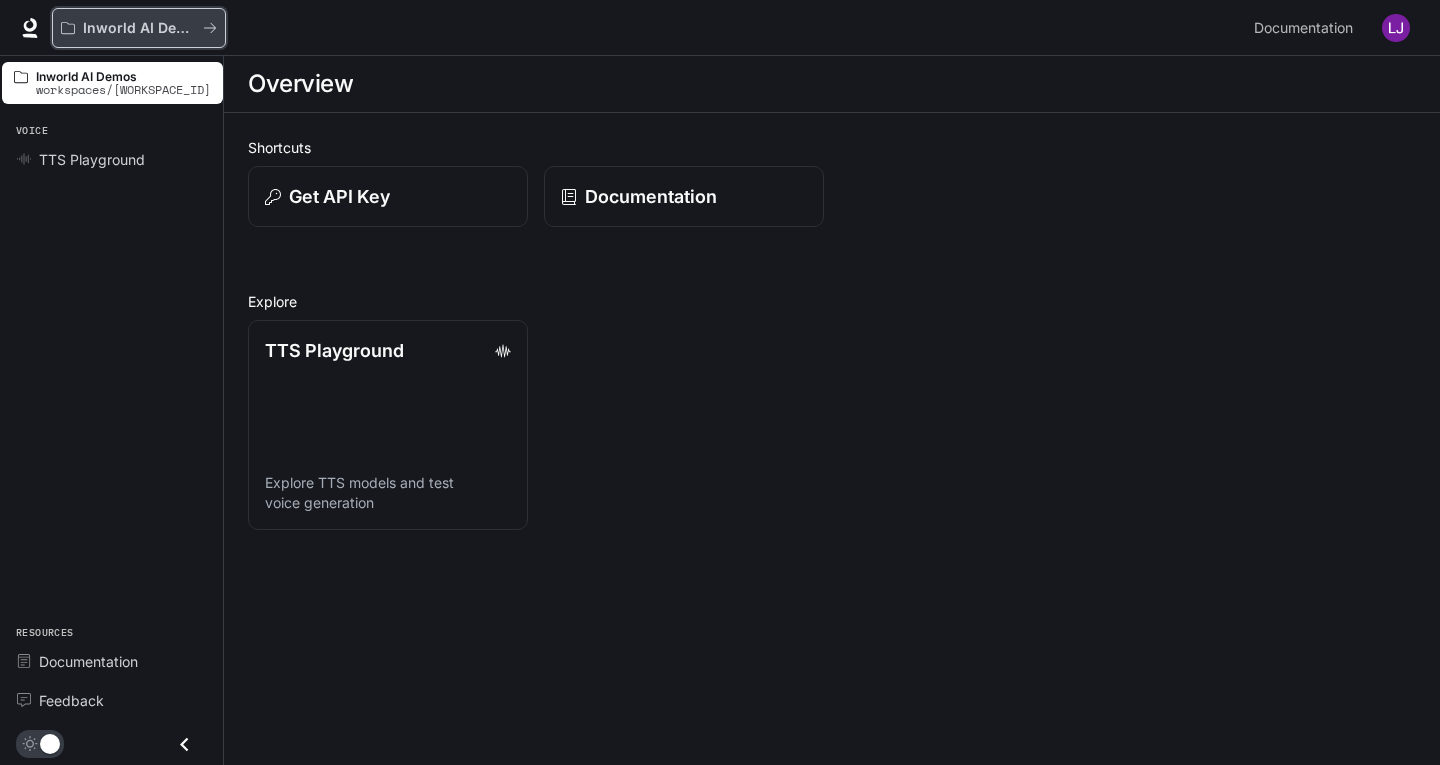 click on "Inworld AI Demos" at bounding box center [139, 28] 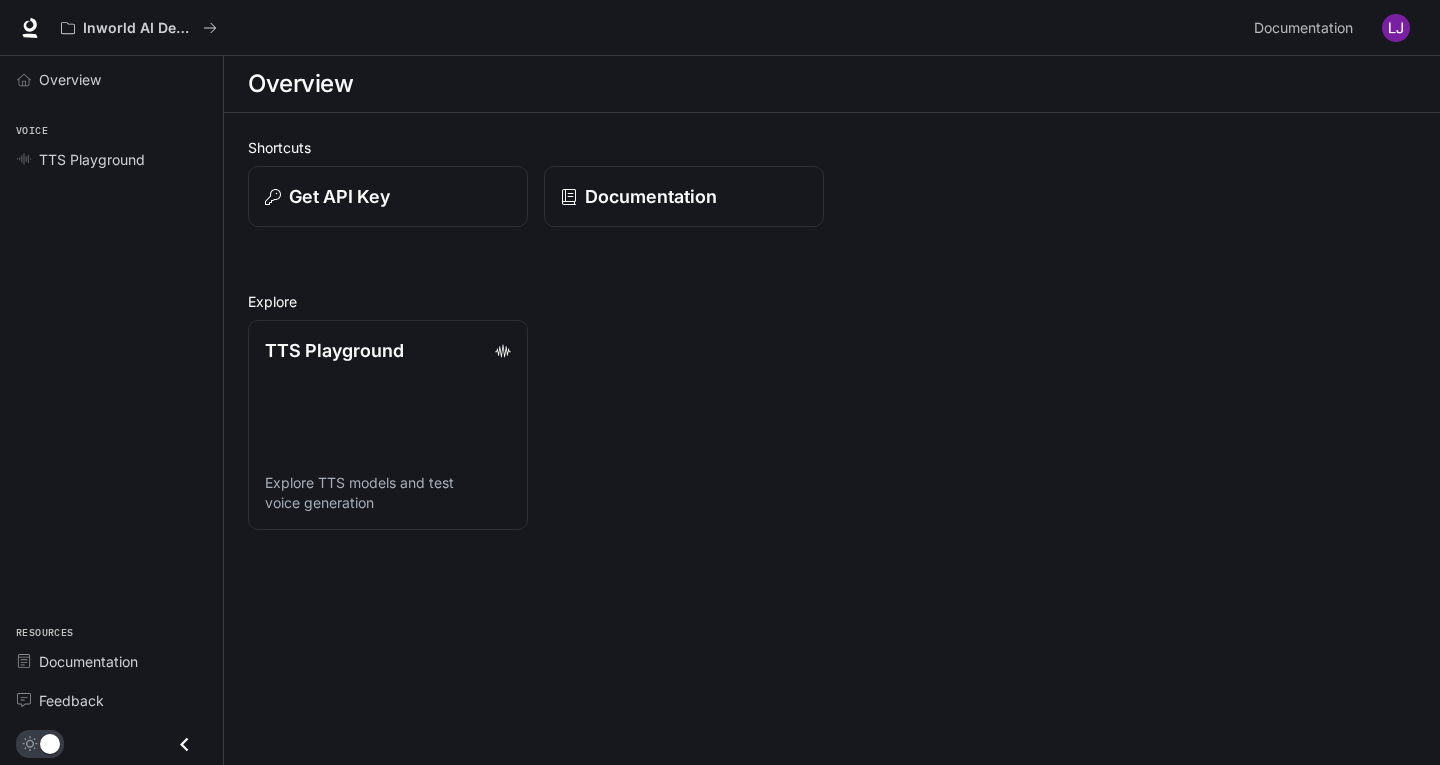 click at bounding box center (1396, 28) 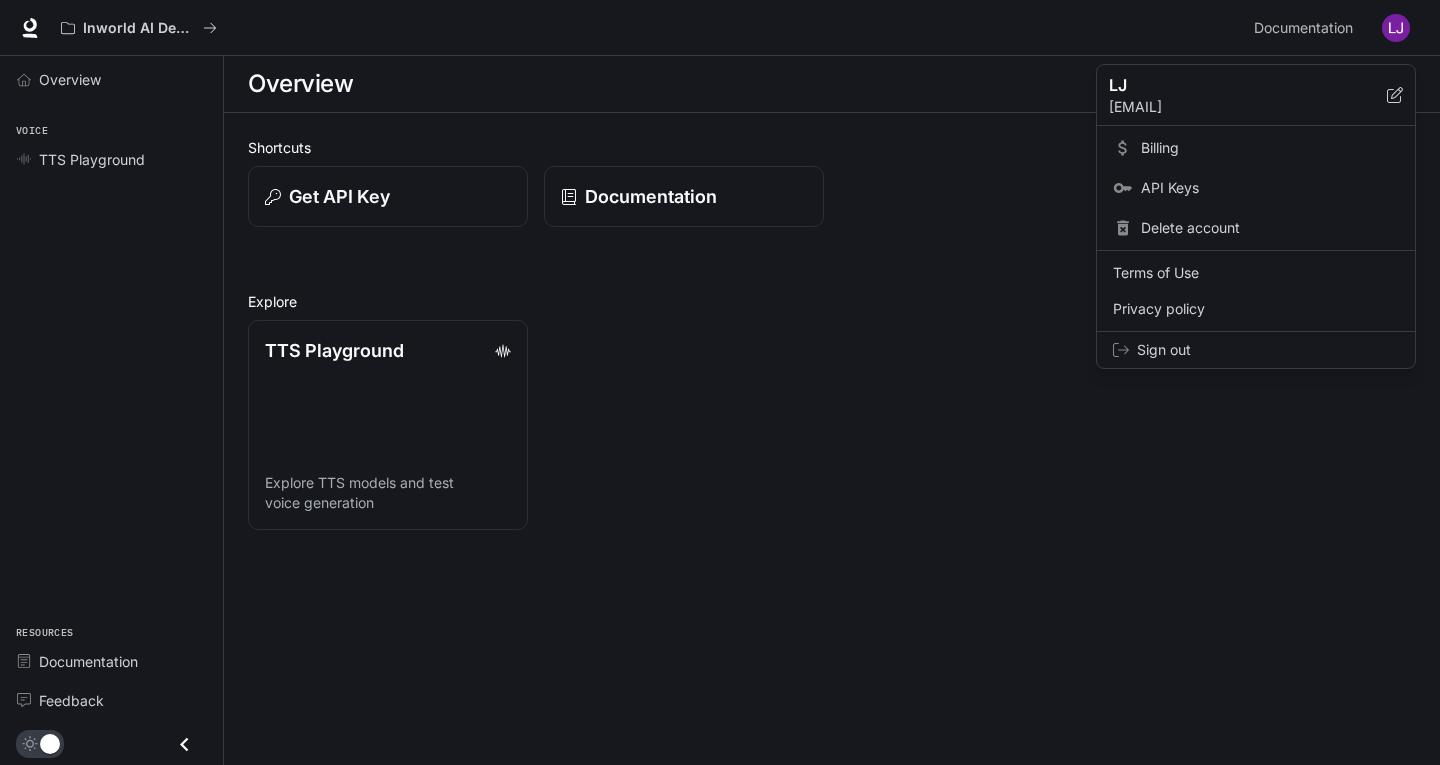 click on "Billing" at bounding box center [1270, 148] 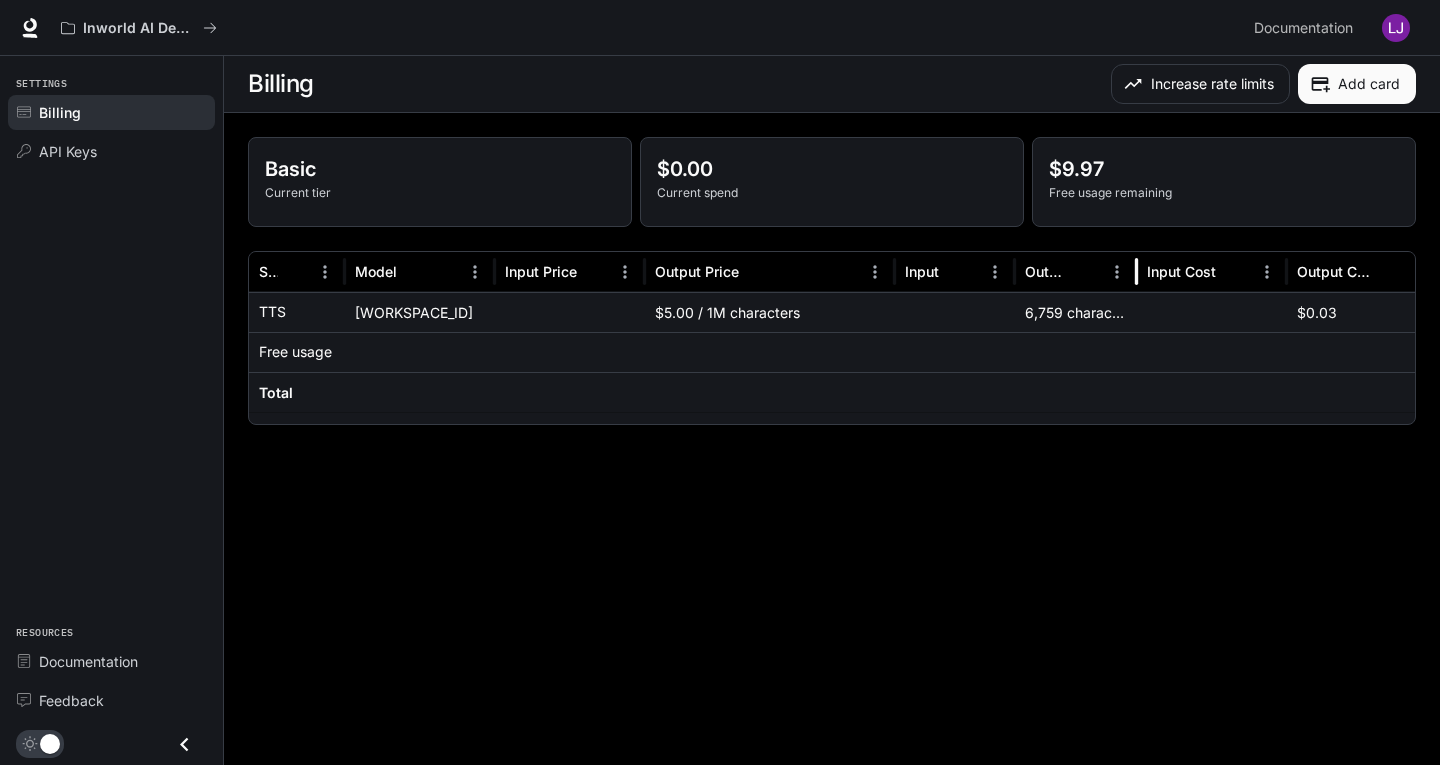 drag, startPoint x: 1133, startPoint y: 270, endPoint x: 1135, endPoint y: 252, distance: 18.110771 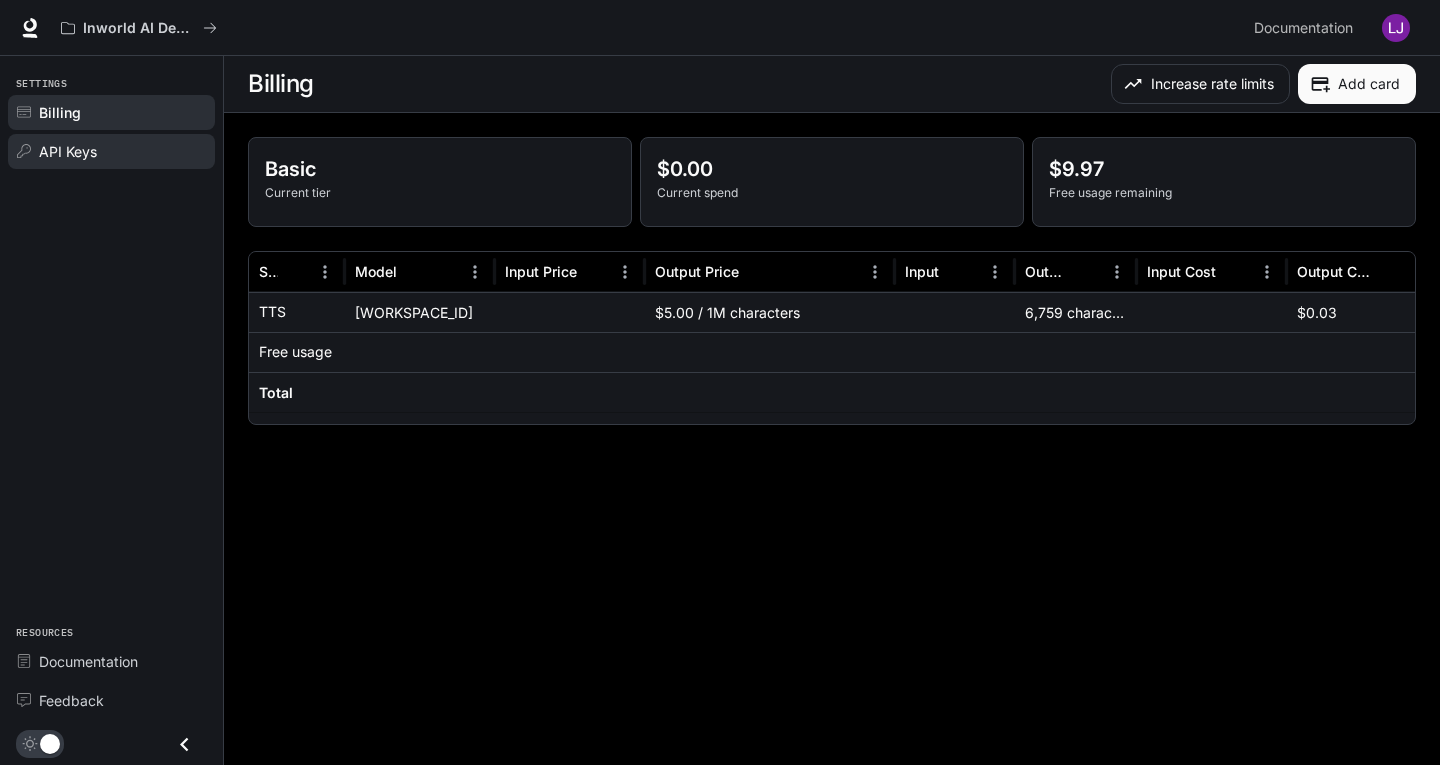 click on "API Keys" at bounding box center [122, 151] 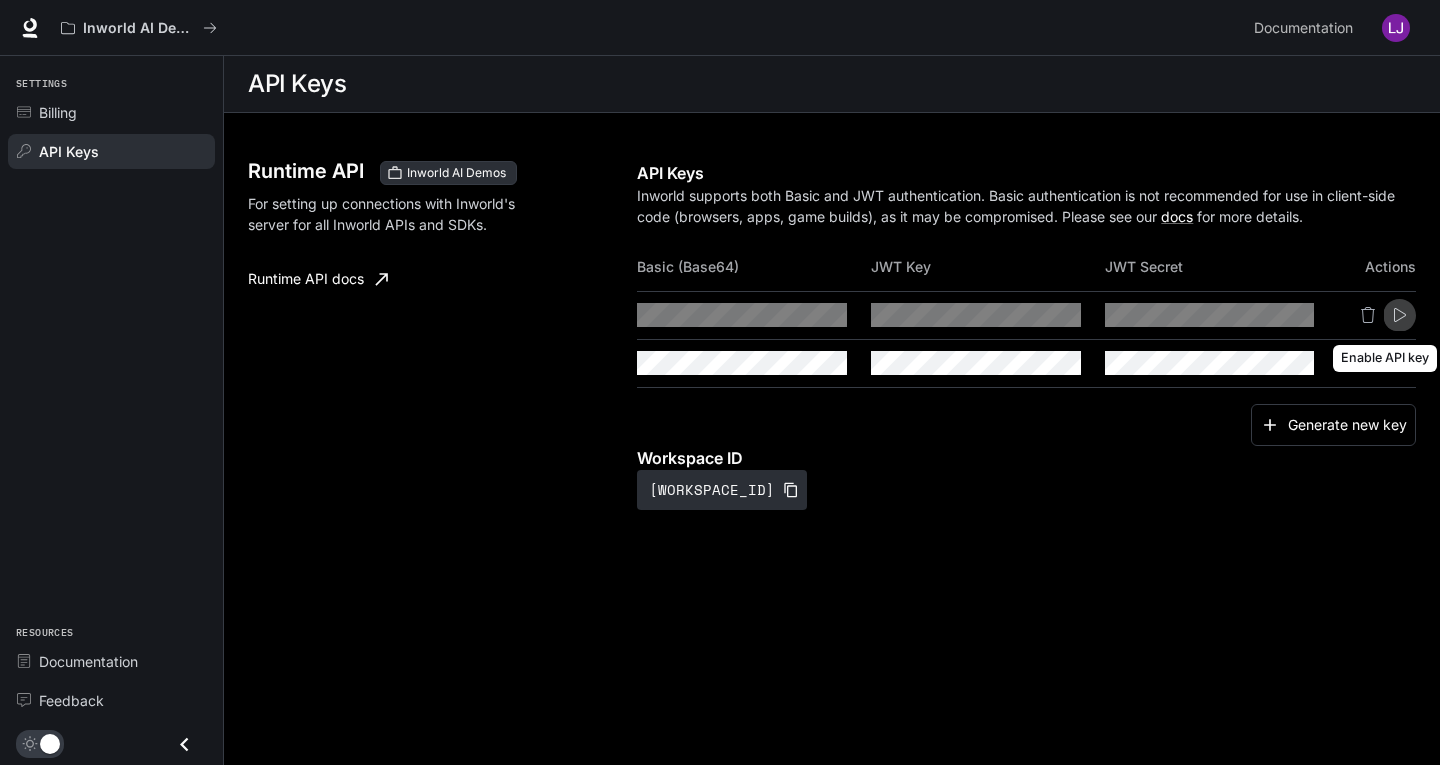 click at bounding box center [1400, 315] 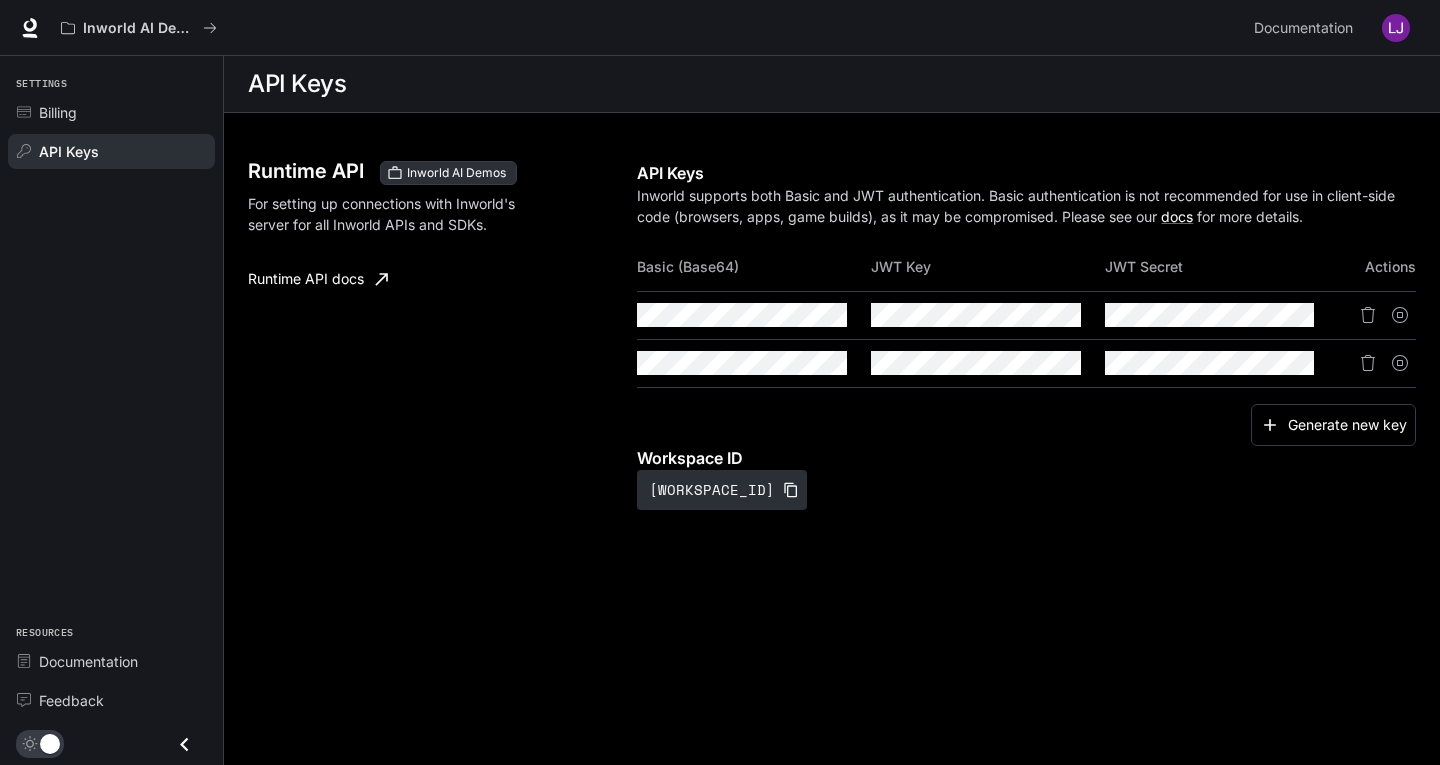 click on "Runtime API Inworld AI Demos For setting up connections with Inworld's server for all Inworld APIs and SDKs. Runtime API docs API Keys Inworld supports both Basic and JWT authentication. Basic authentication is not recommended for use in client-side code (browsers, apps, game builds), as it may be compromised. Please see our   docs   for more details. Basic (Base64) JWT Key JWT Secret Actions Generate new key Workspace ID default-mxqrsmcek_kwlbyrv1zopq" at bounding box center [832, 355] 